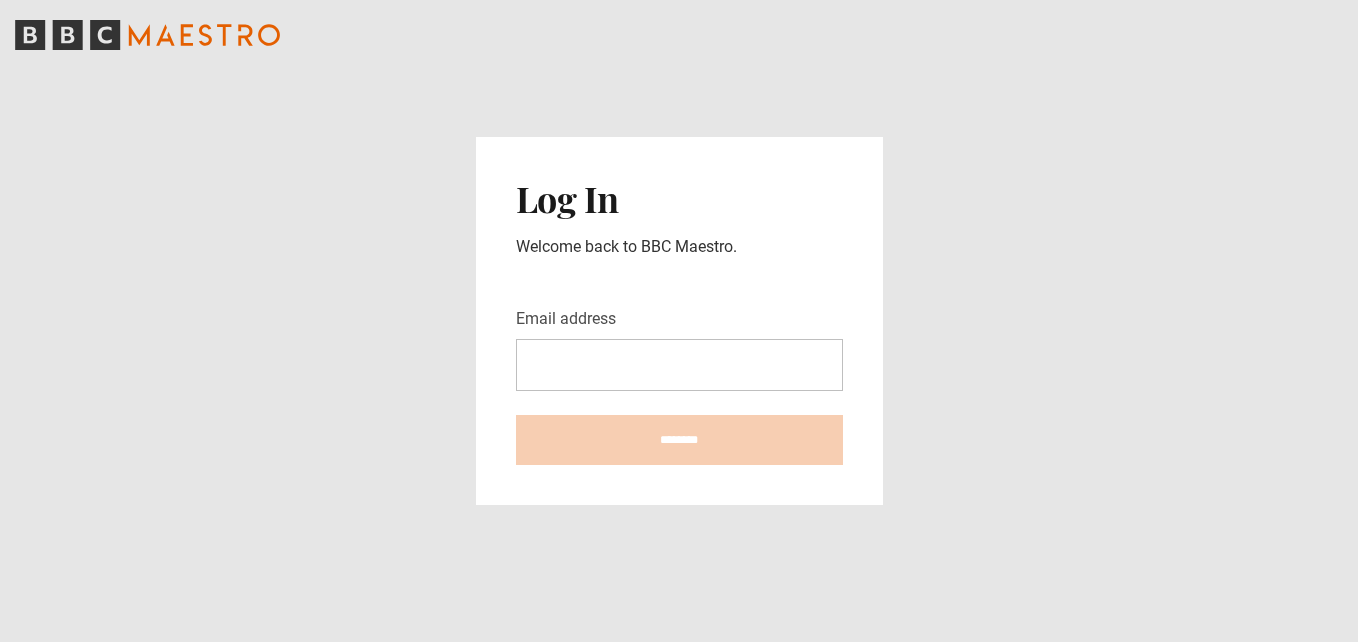 scroll, scrollTop: 0, scrollLeft: 0, axis: both 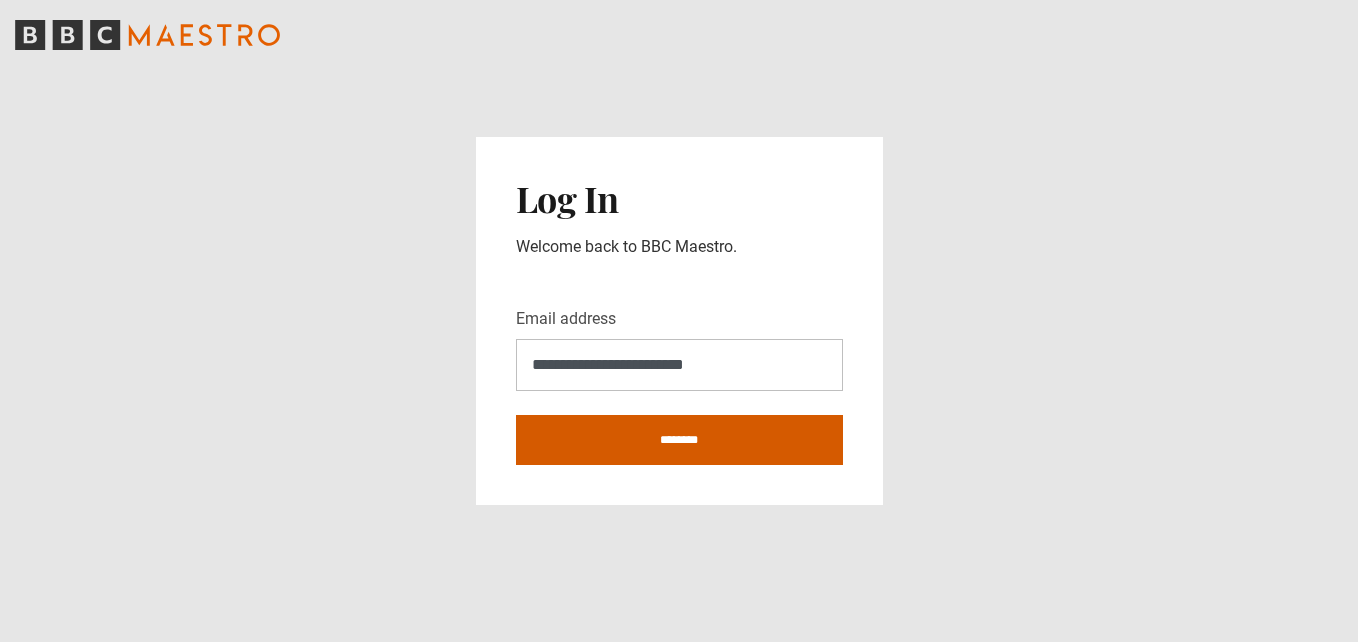 click on "********" at bounding box center (679, 440) 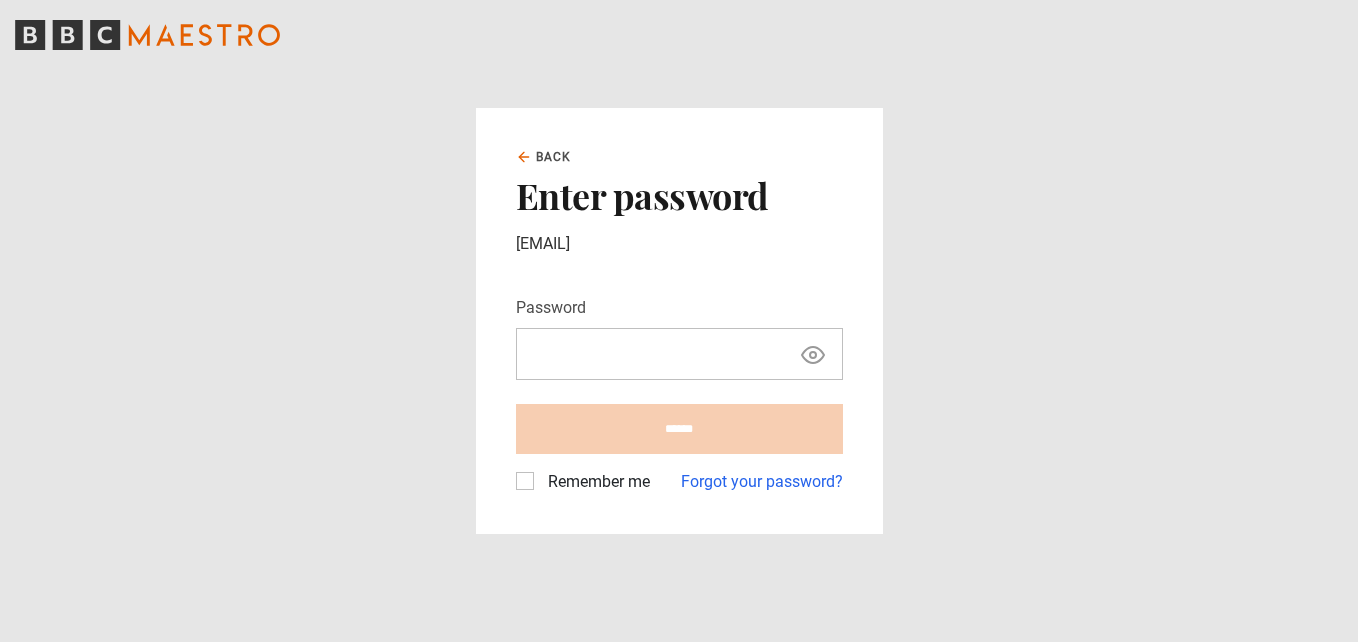 scroll, scrollTop: 0, scrollLeft: 0, axis: both 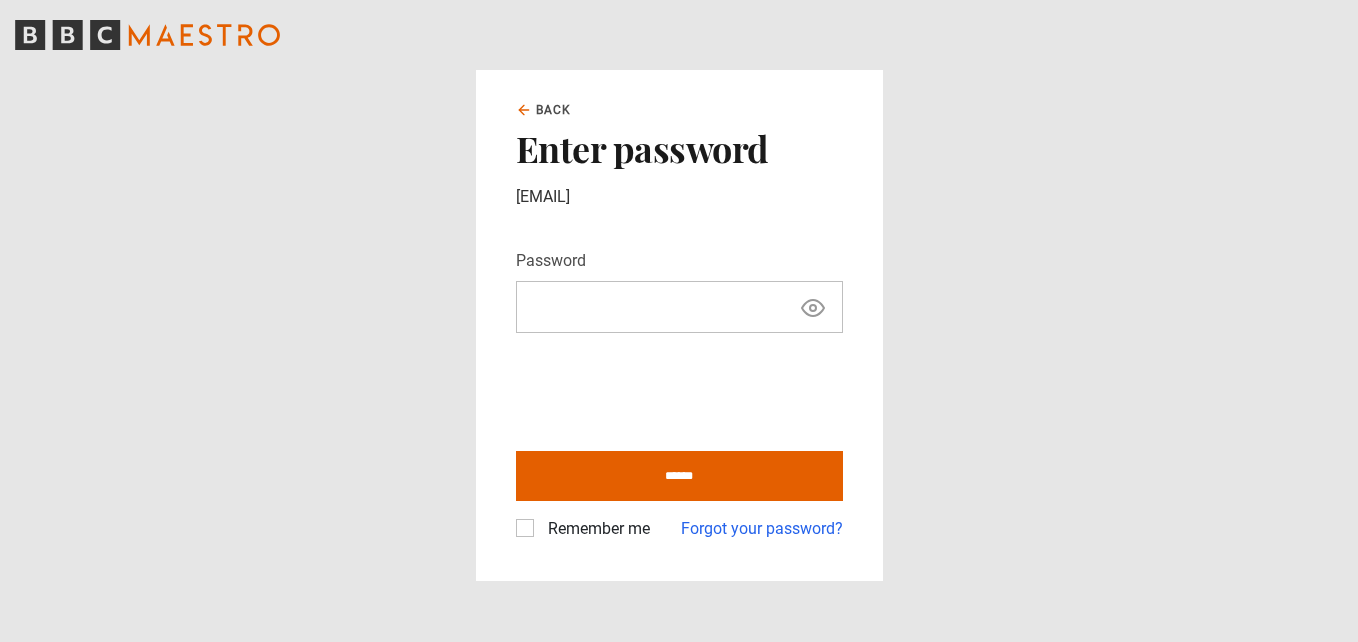 drag, startPoint x: 812, startPoint y: 311, endPoint x: 800, endPoint y: 315, distance: 12.649111 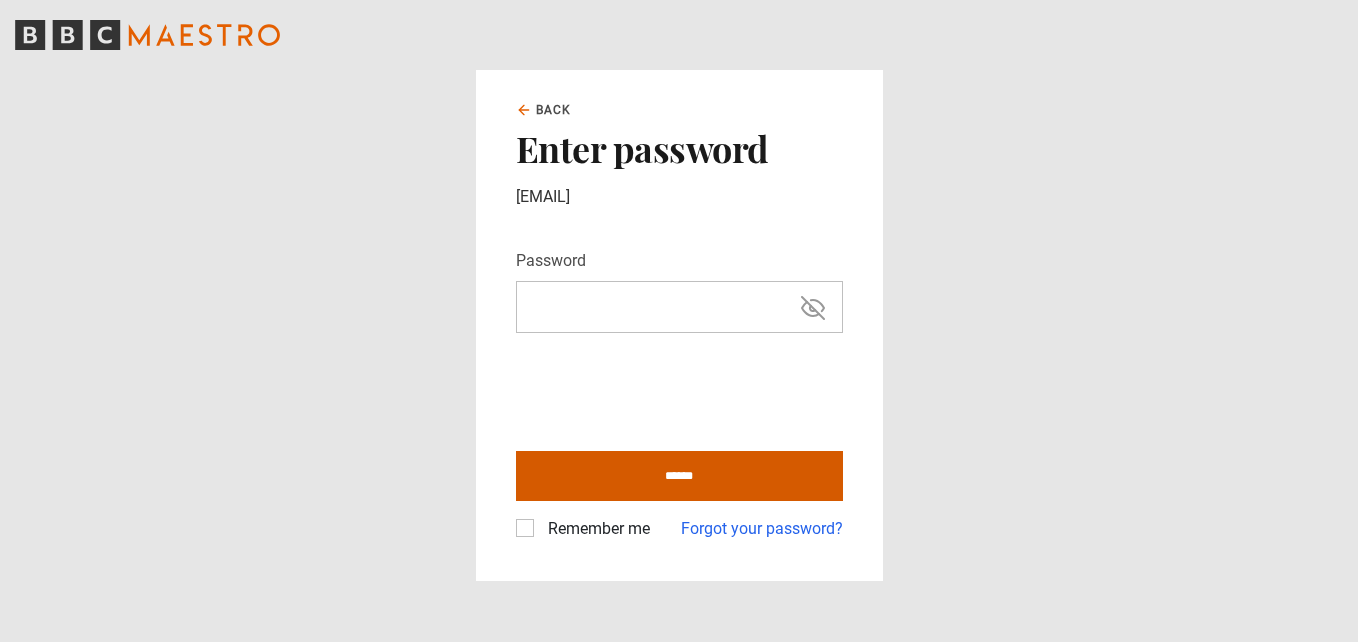 click on "******" at bounding box center (679, 476) 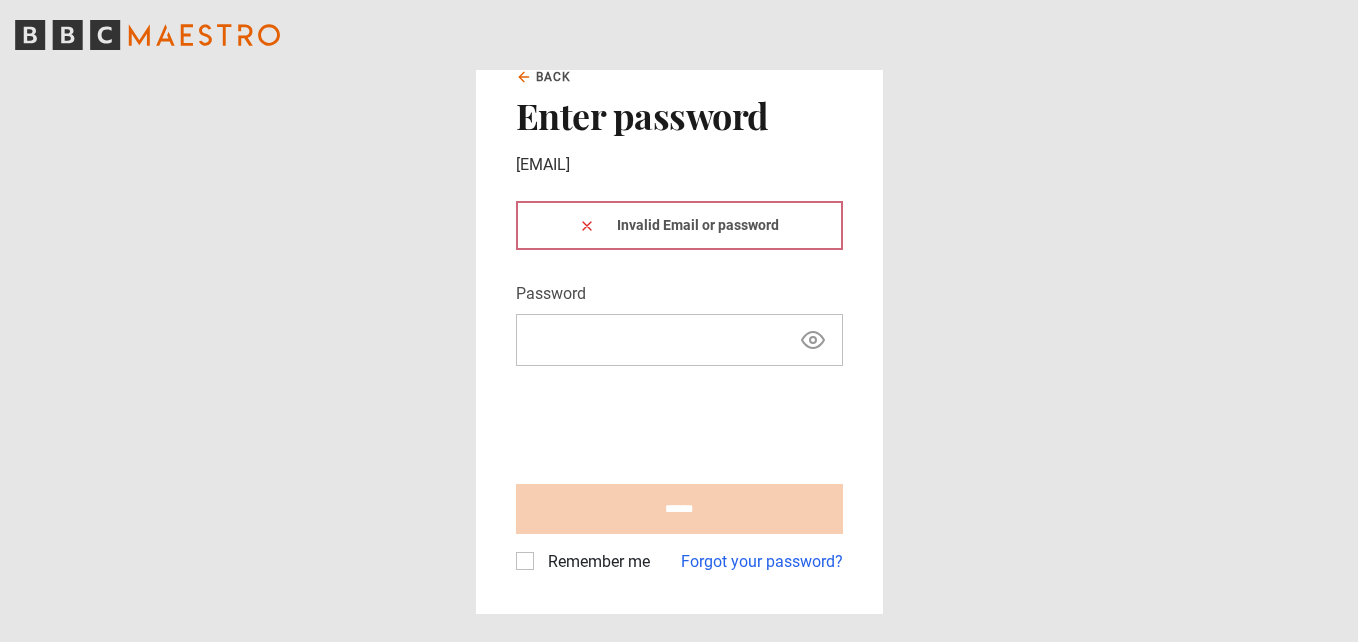 scroll, scrollTop: 0, scrollLeft: 0, axis: both 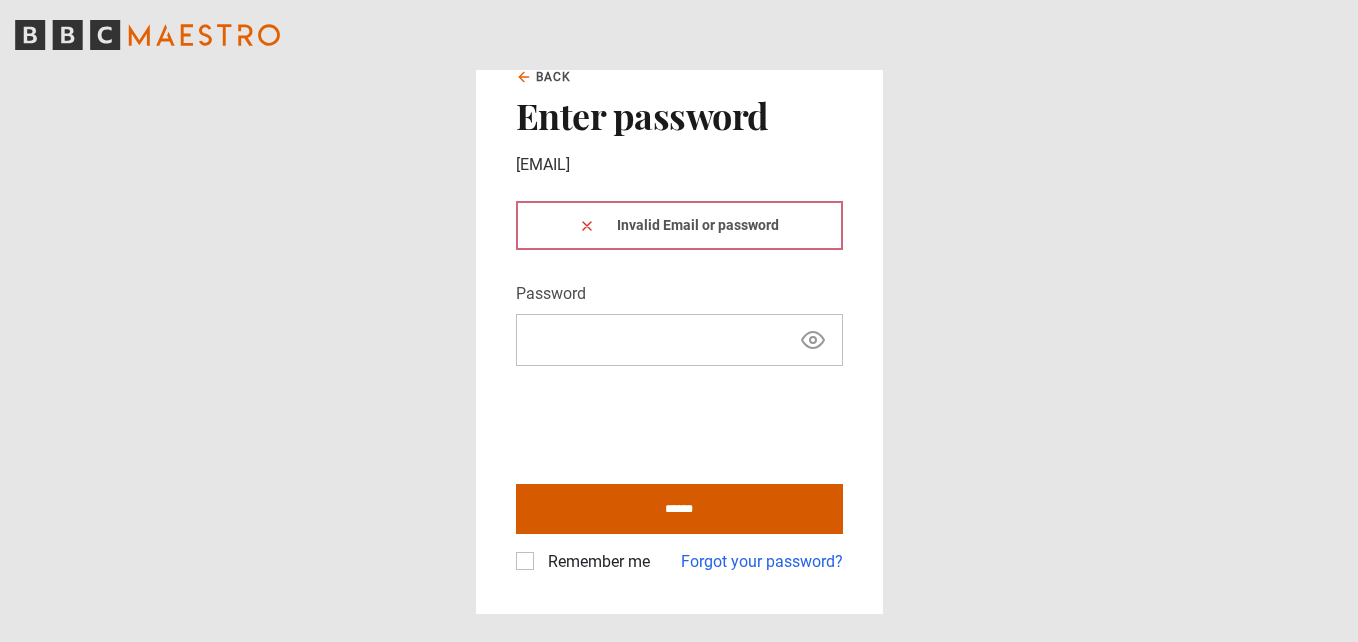 click on "******" at bounding box center [679, 509] 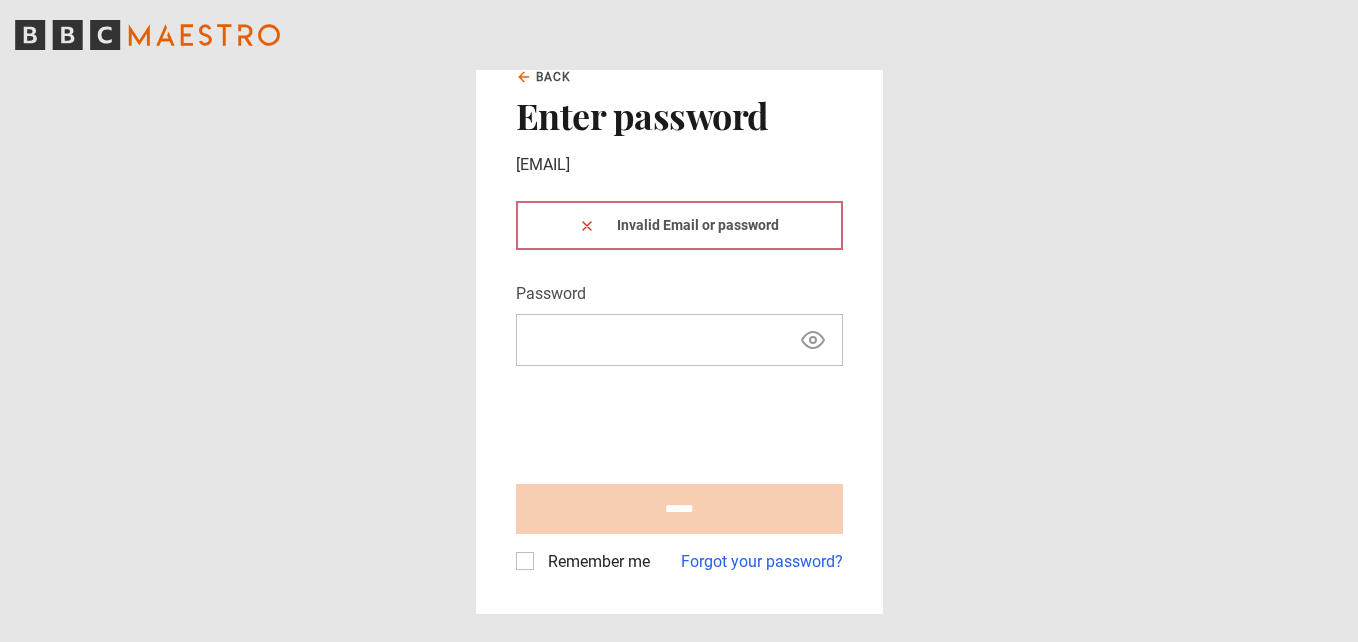 scroll, scrollTop: 0, scrollLeft: 0, axis: both 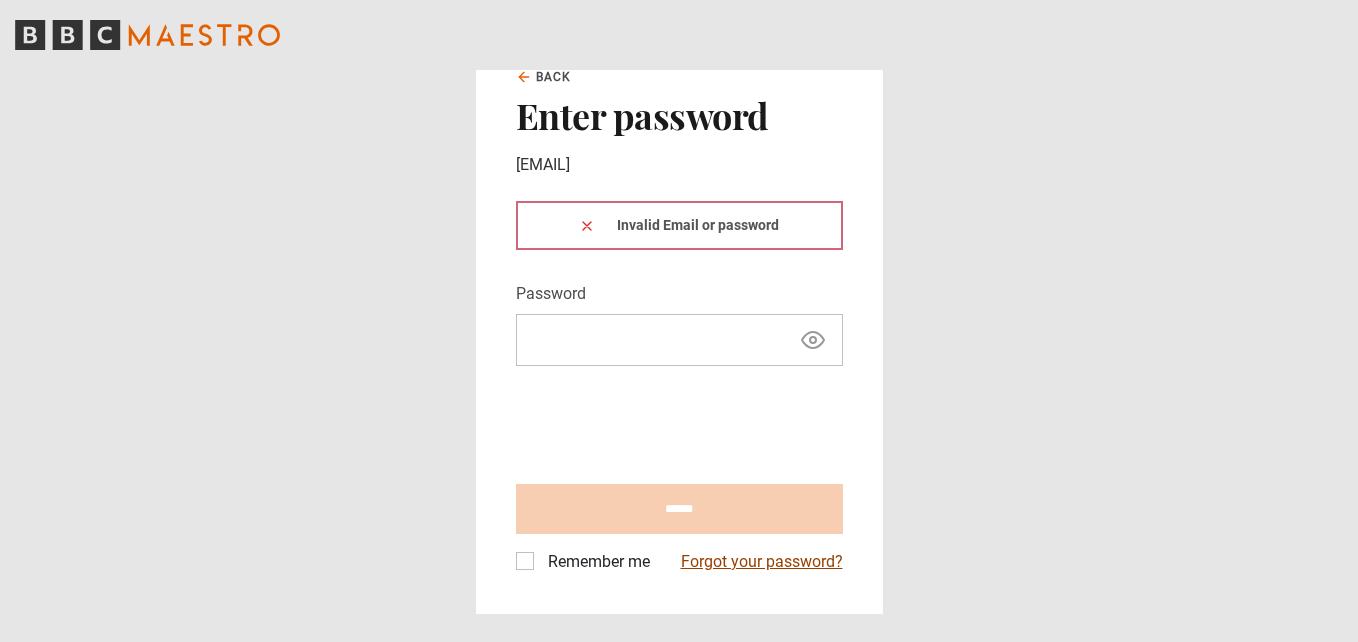 click on "Forgot your password?" at bounding box center (762, 562) 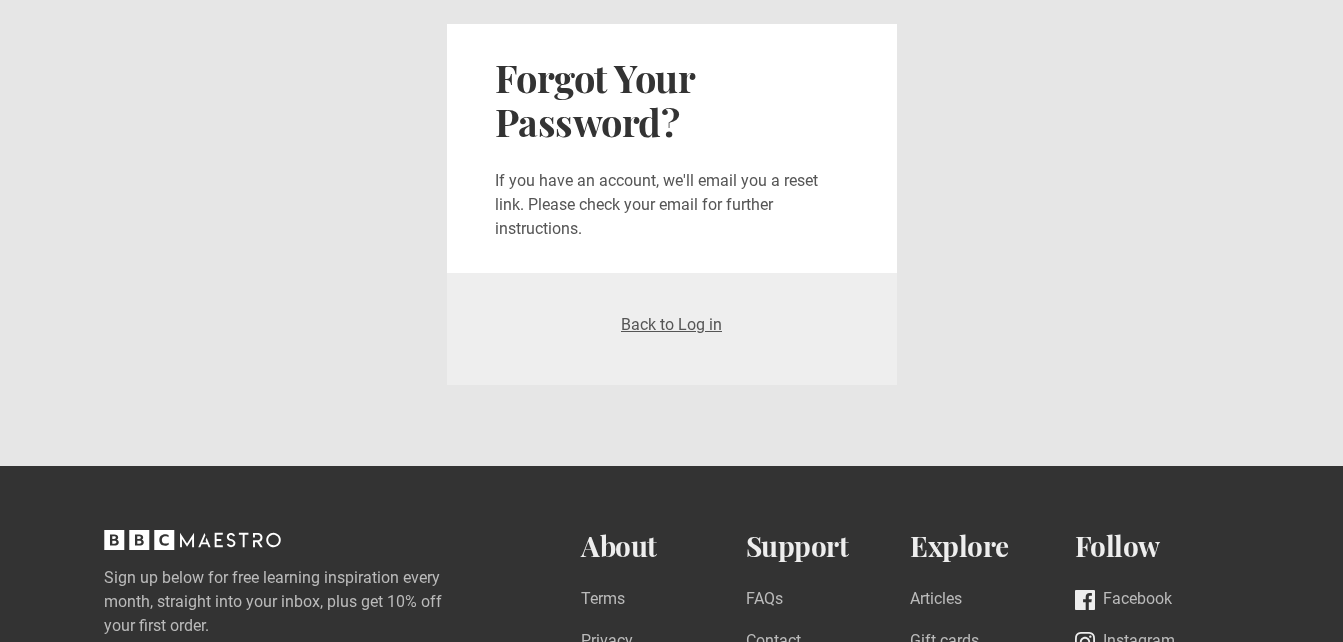 scroll, scrollTop: 0, scrollLeft: 0, axis: both 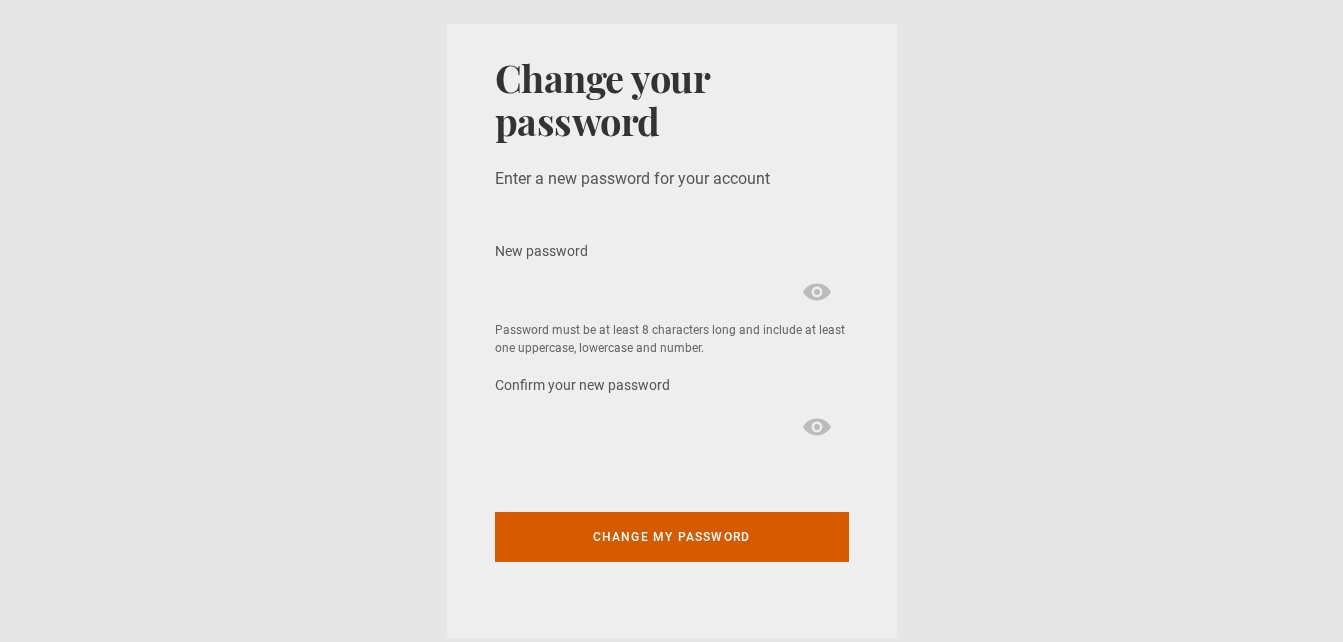 click on "Change my password" at bounding box center [672, 537] 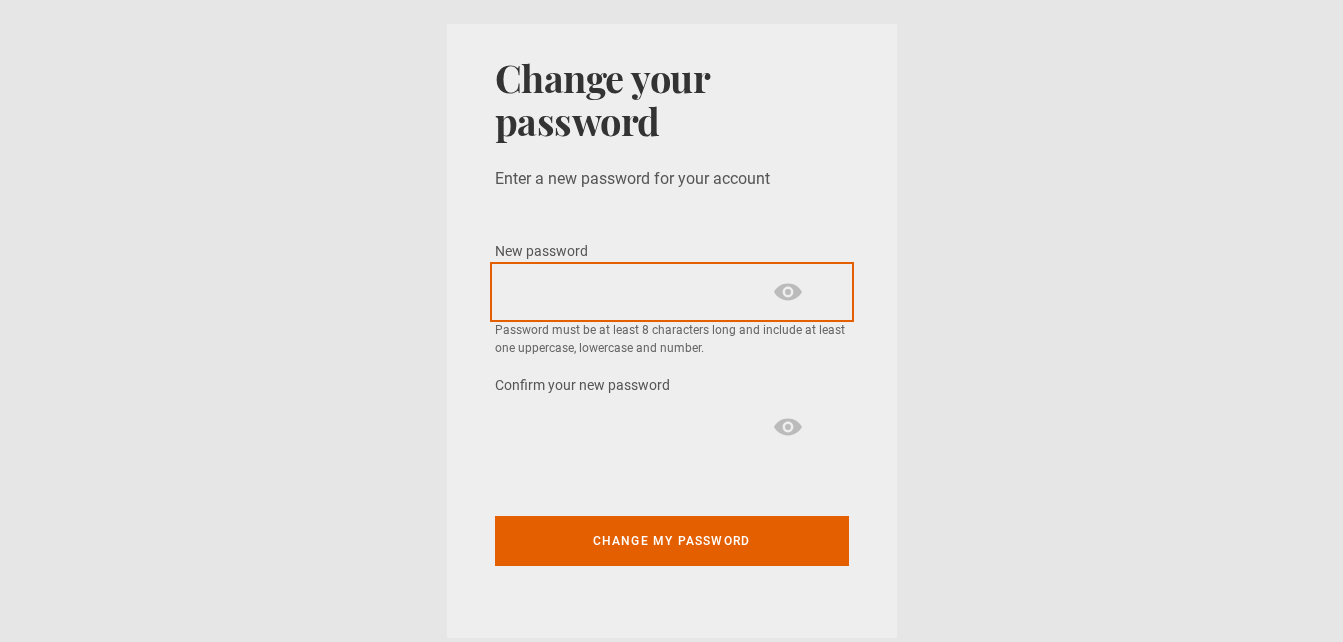 scroll, scrollTop: 0, scrollLeft: 0, axis: both 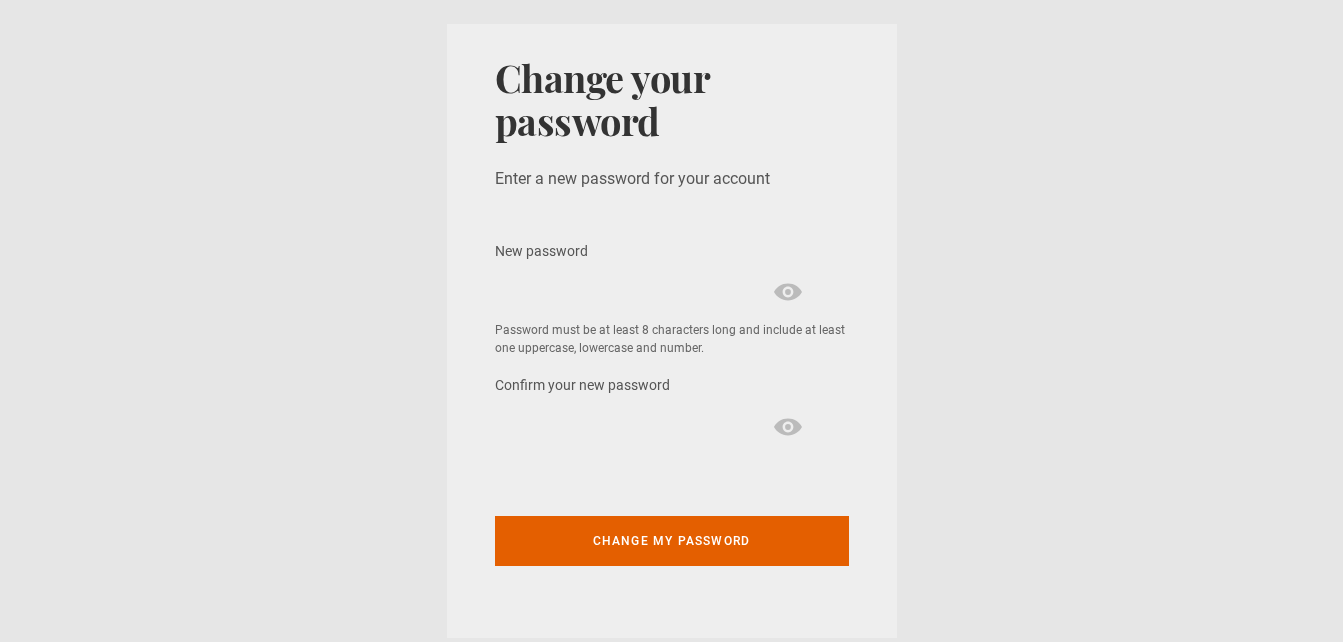 click at bounding box center [788, 292] 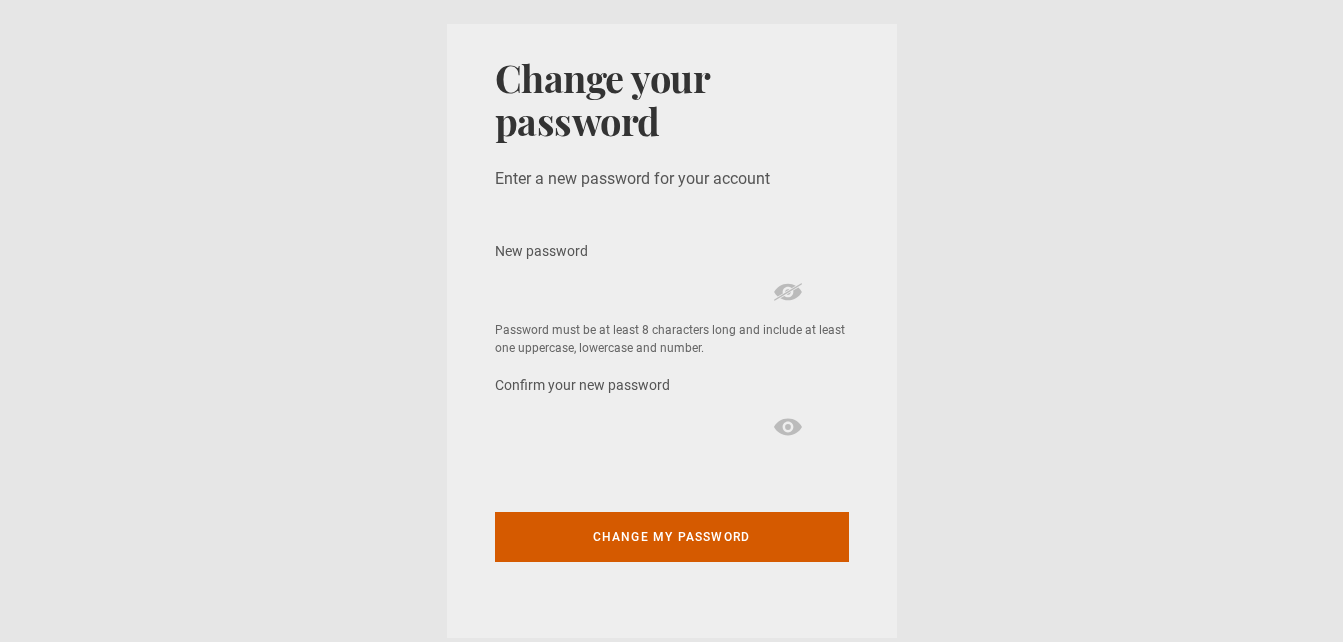 click on "Change my password" at bounding box center [672, 537] 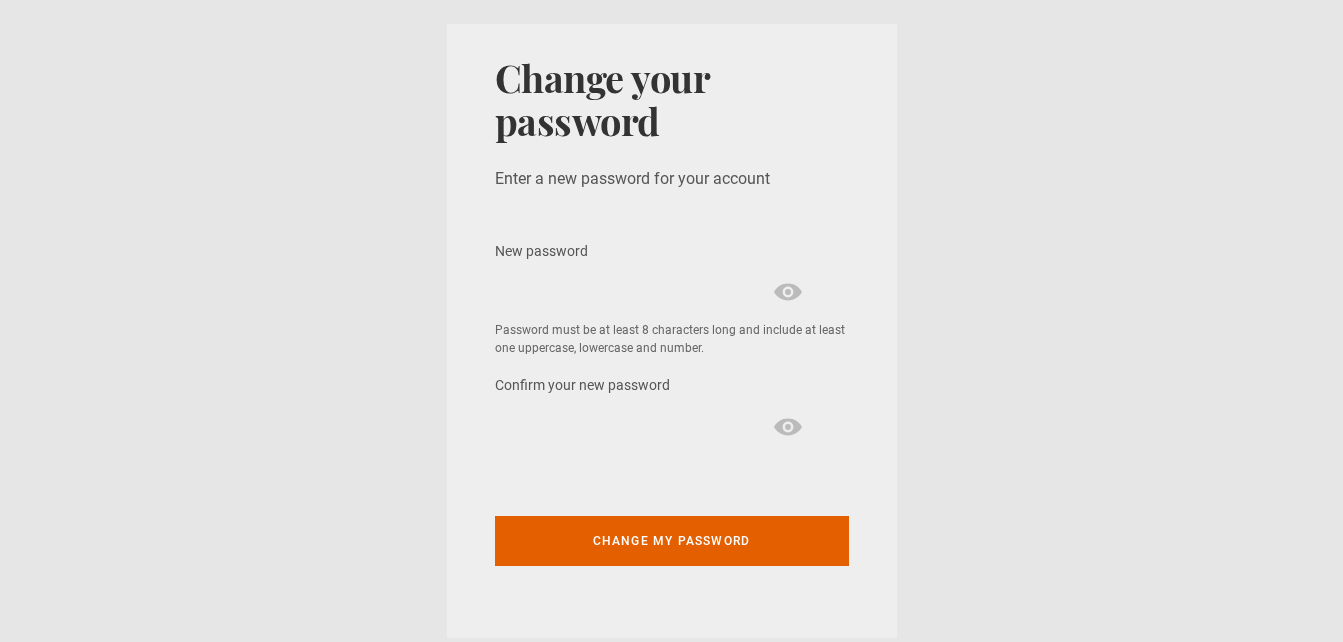 scroll, scrollTop: 0, scrollLeft: 0, axis: both 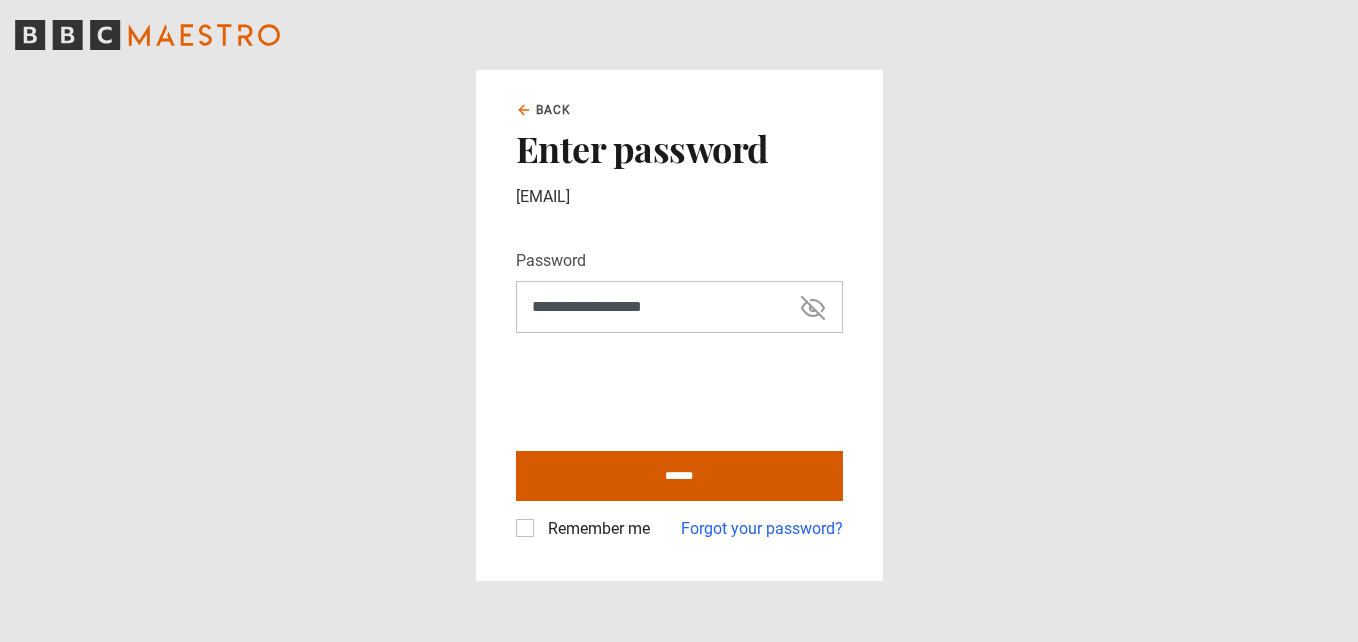 click on "******" at bounding box center [679, 476] 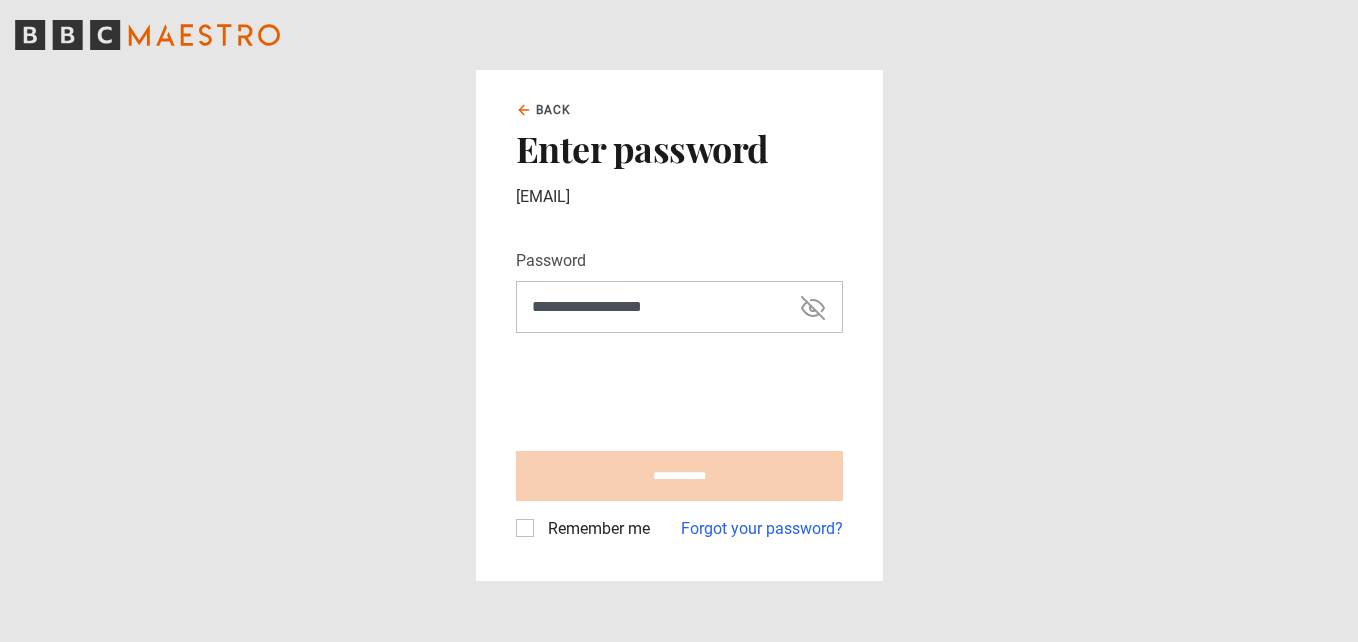 type on "**********" 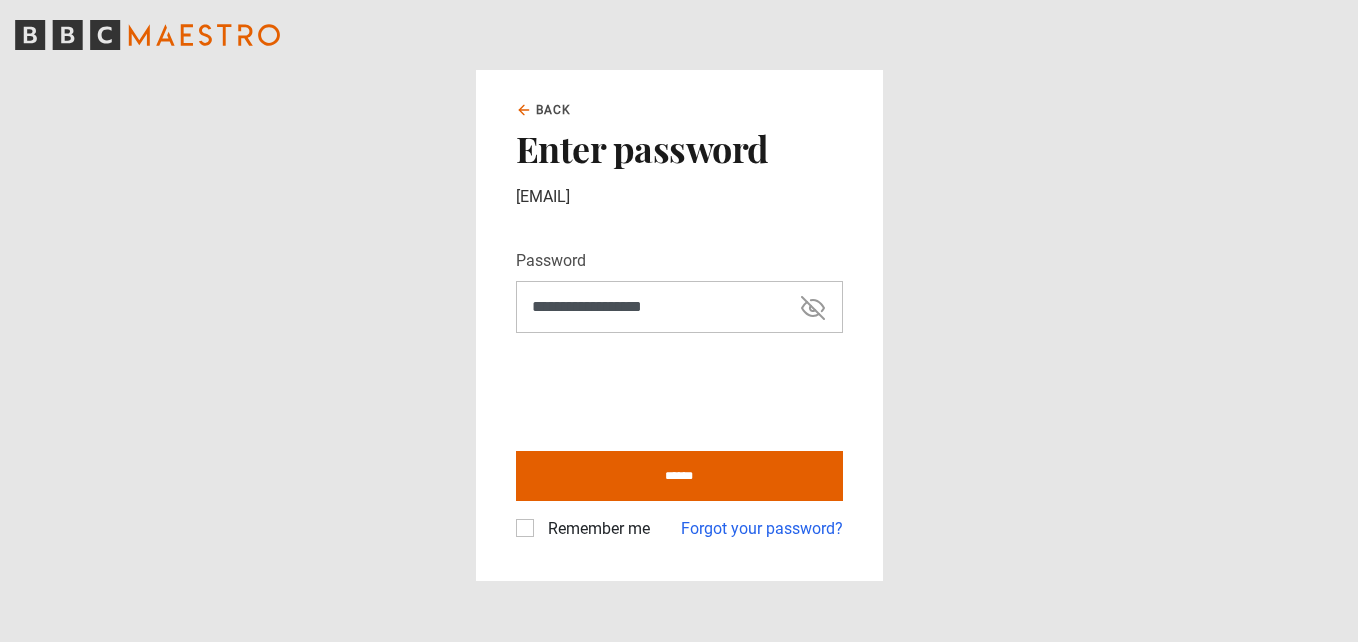 scroll, scrollTop: 0, scrollLeft: 0, axis: both 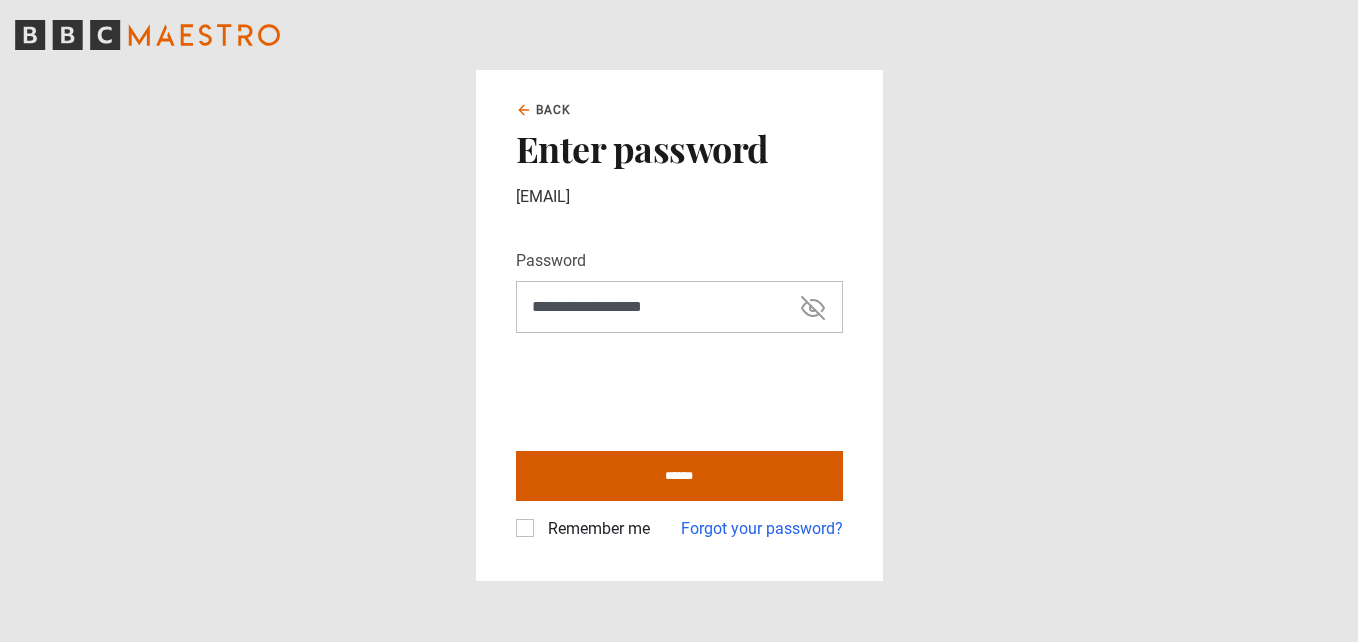 click on "******" at bounding box center [679, 476] 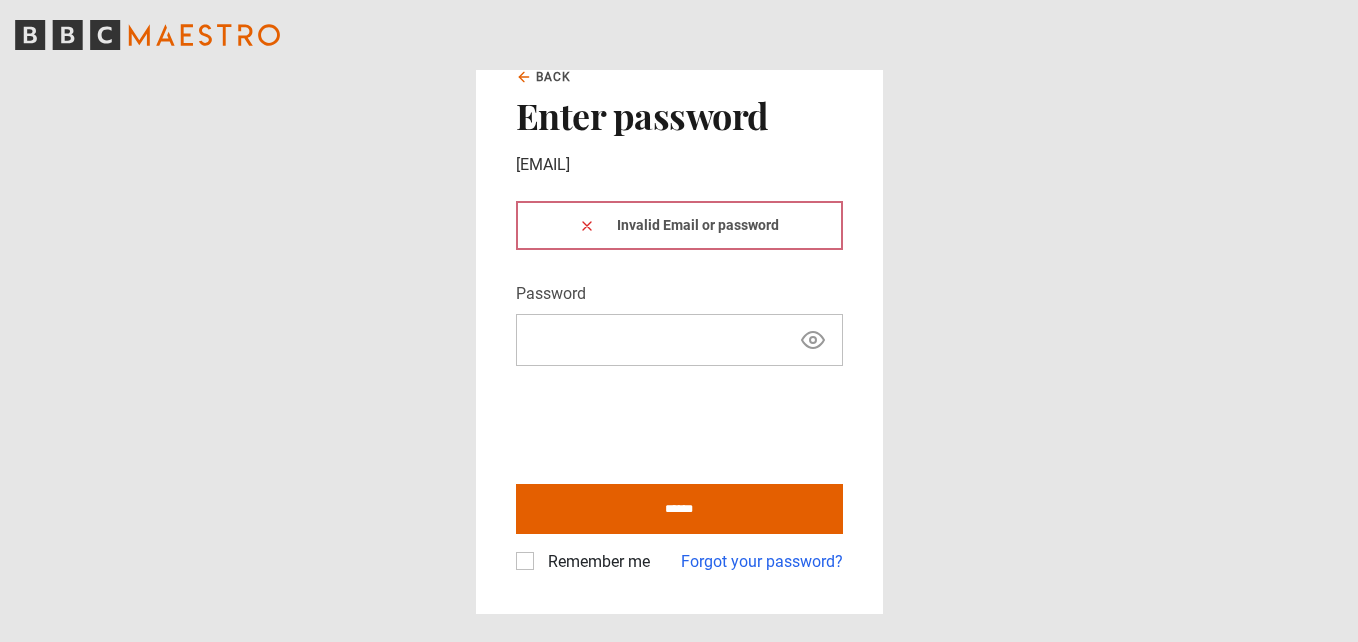 scroll, scrollTop: 0, scrollLeft: 0, axis: both 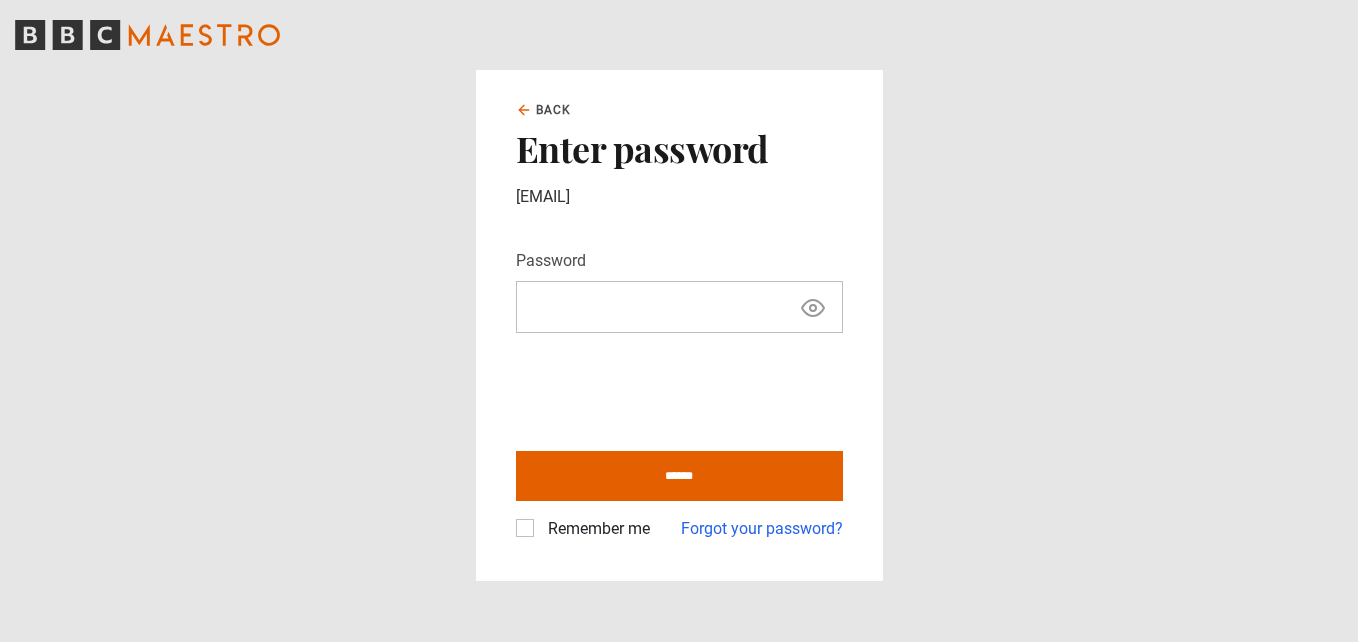 click 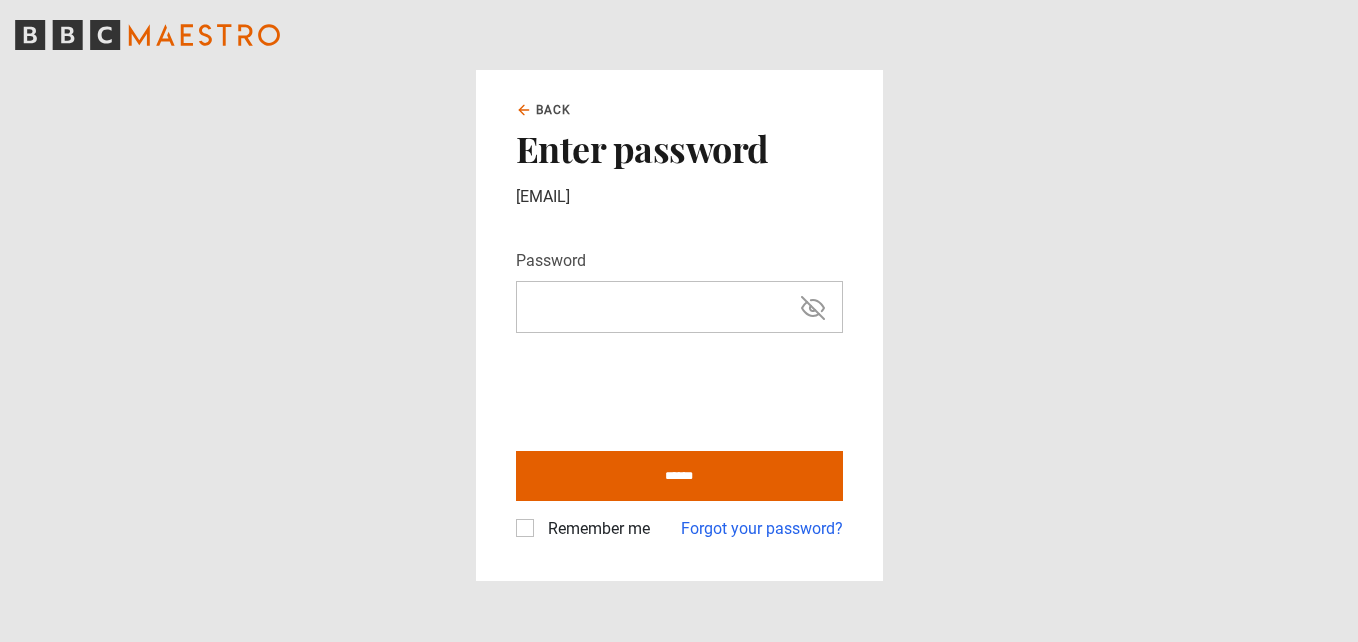 click 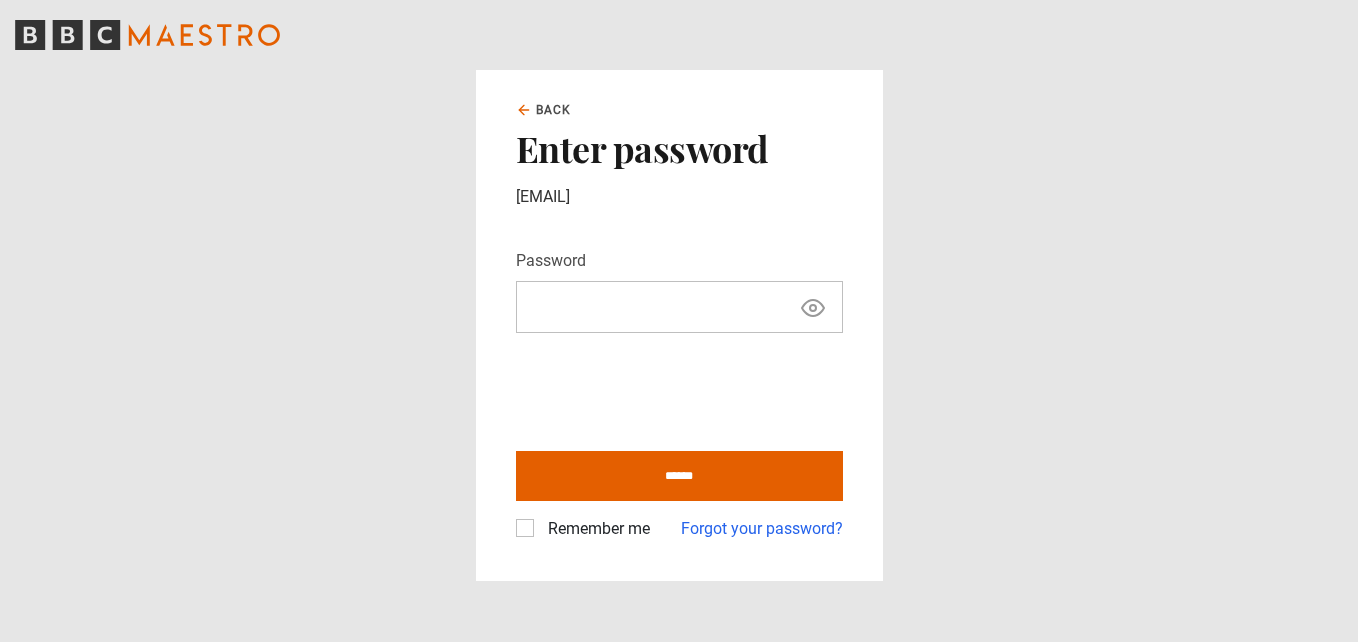 click 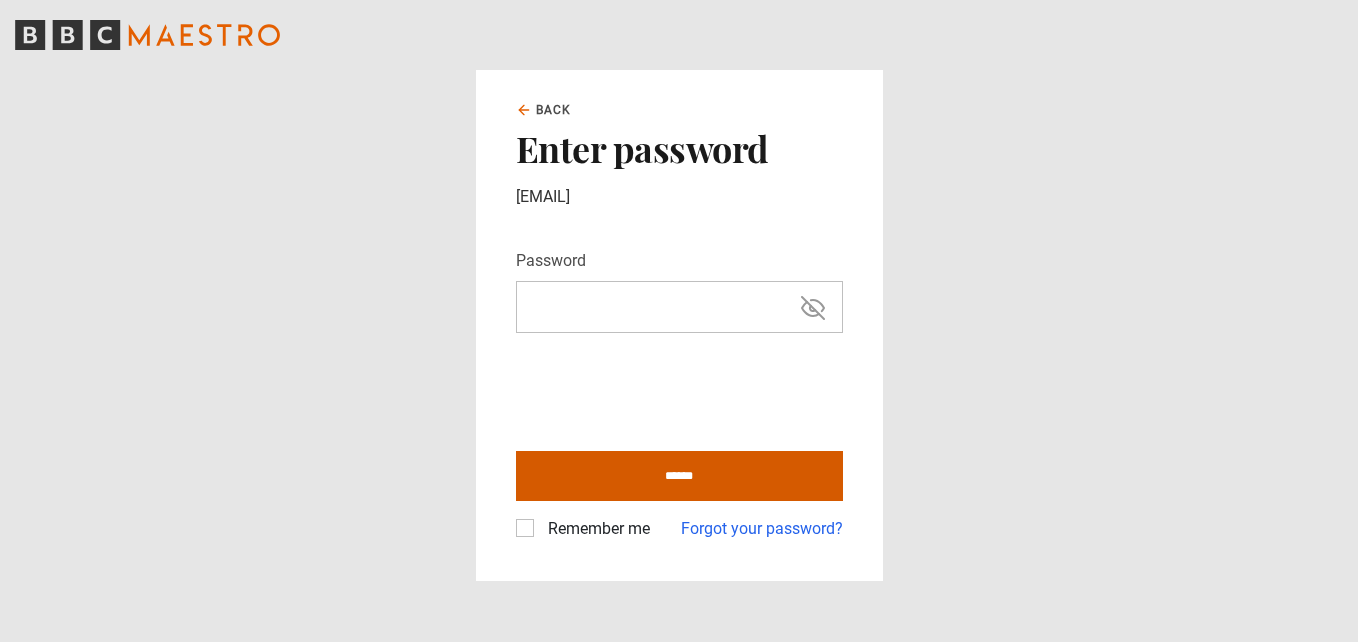 click on "******" at bounding box center (679, 476) 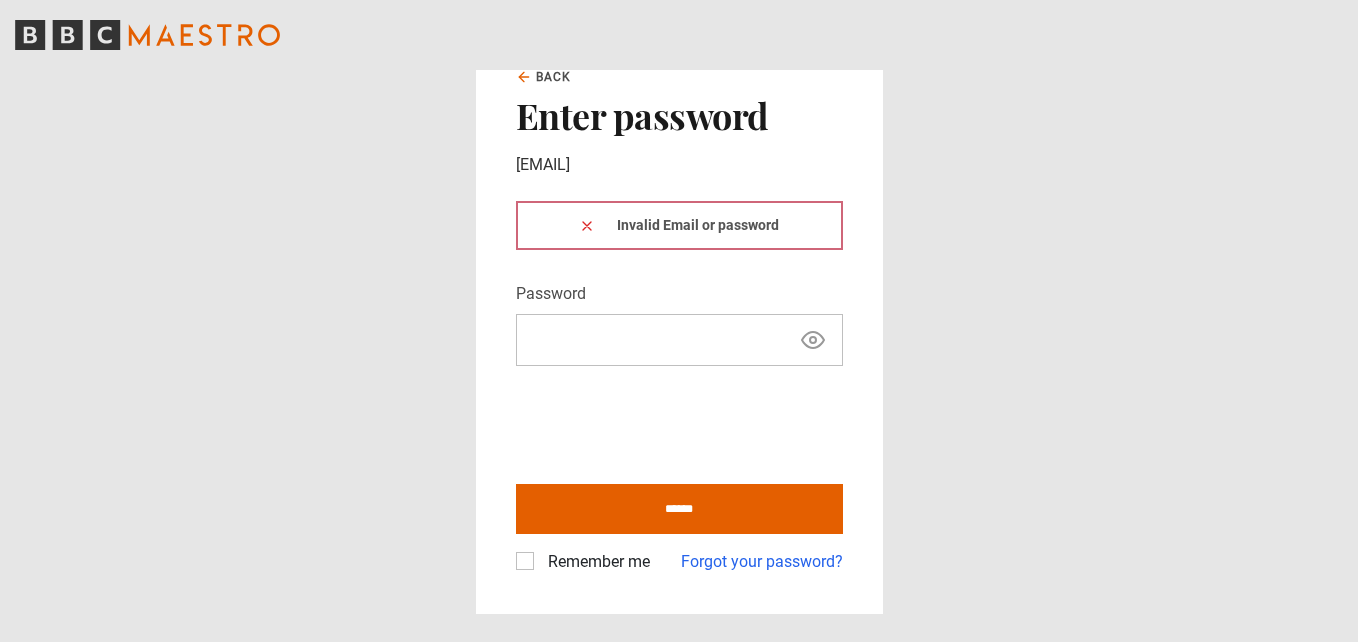 scroll, scrollTop: 0, scrollLeft: 0, axis: both 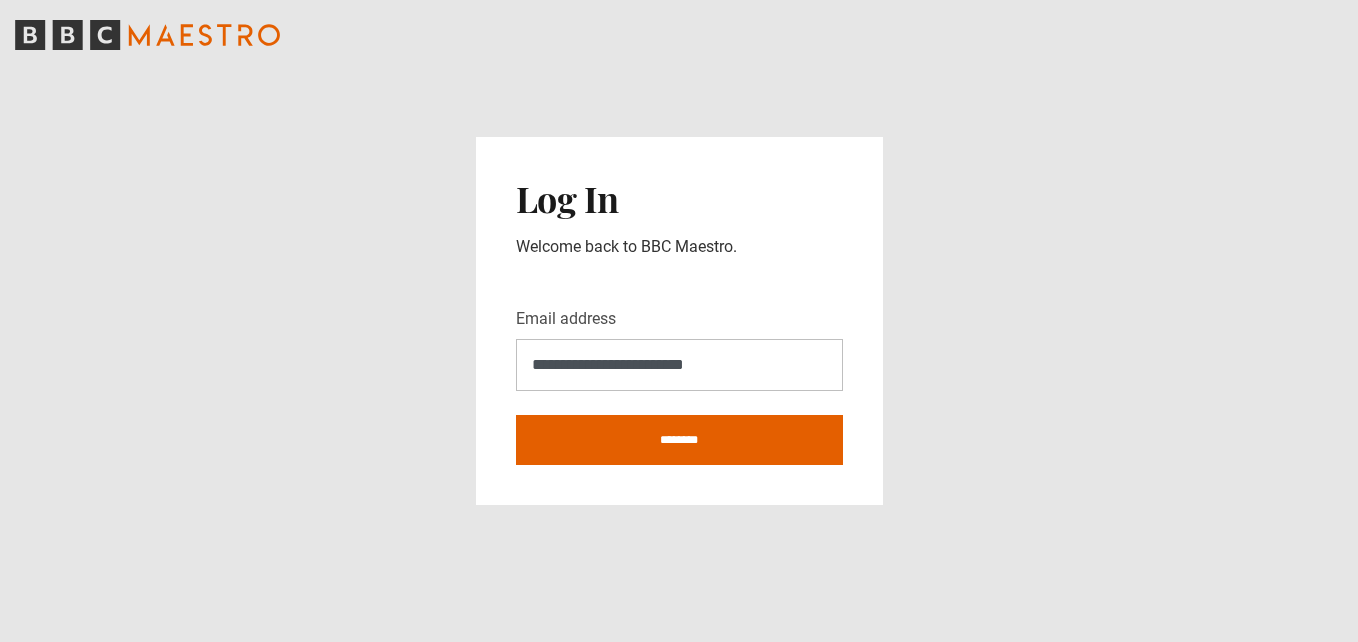 click on "********" at bounding box center (679, 440) 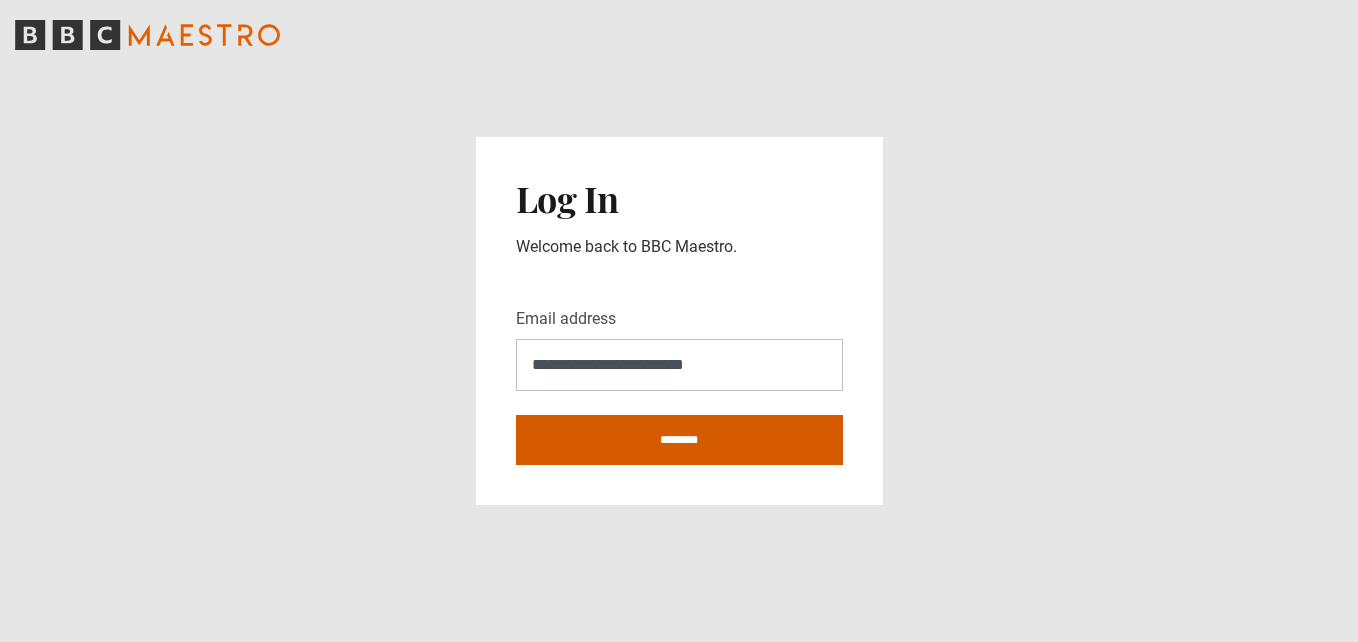 type on "**********" 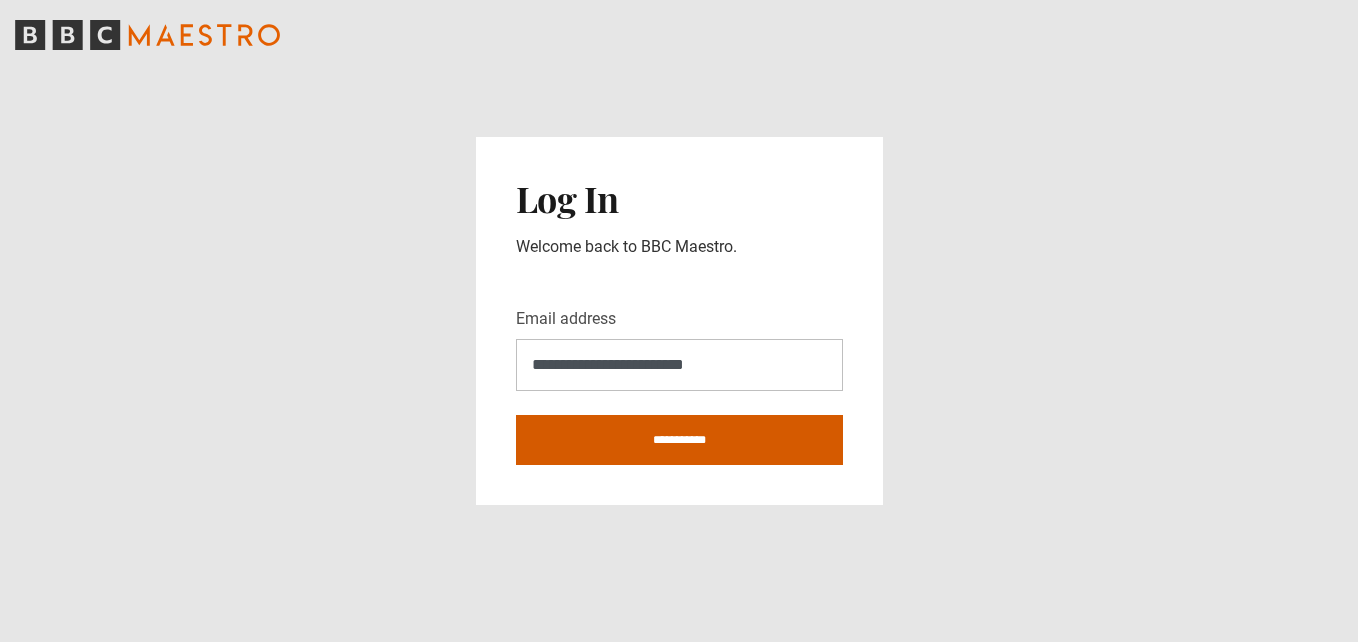 scroll, scrollTop: 0, scrollLeft: 0, axis: both 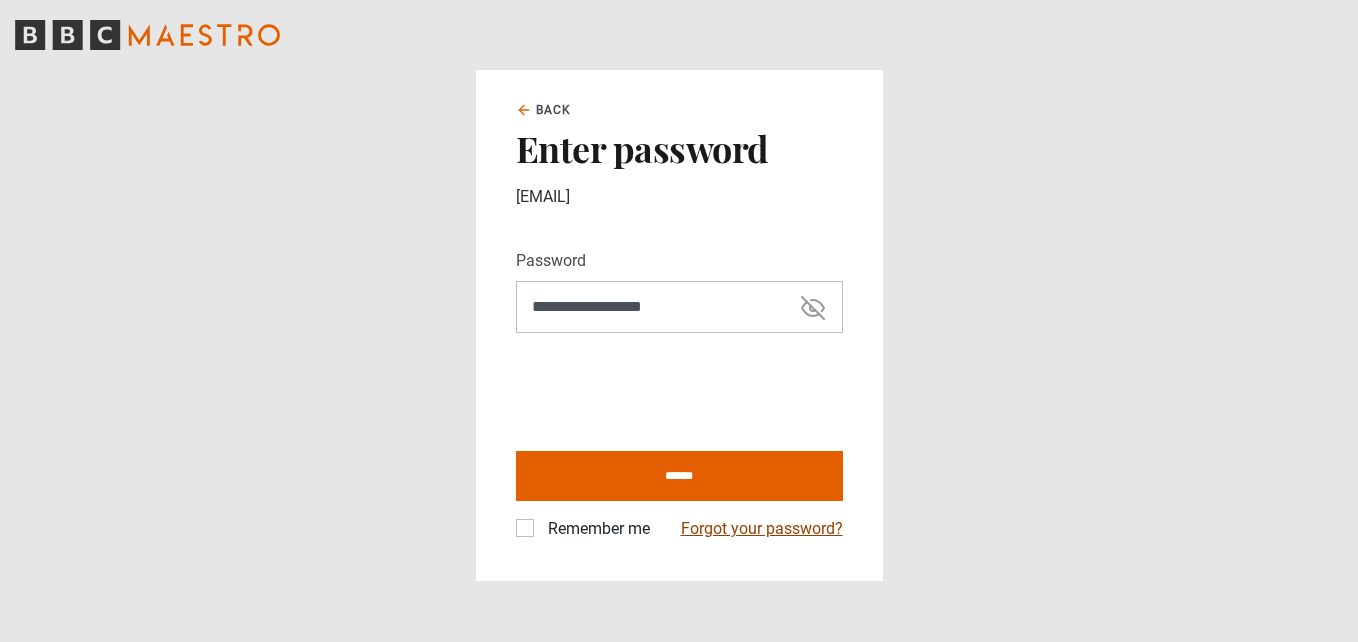 click on "Forgot your password?" at bounding box center (762, 529) 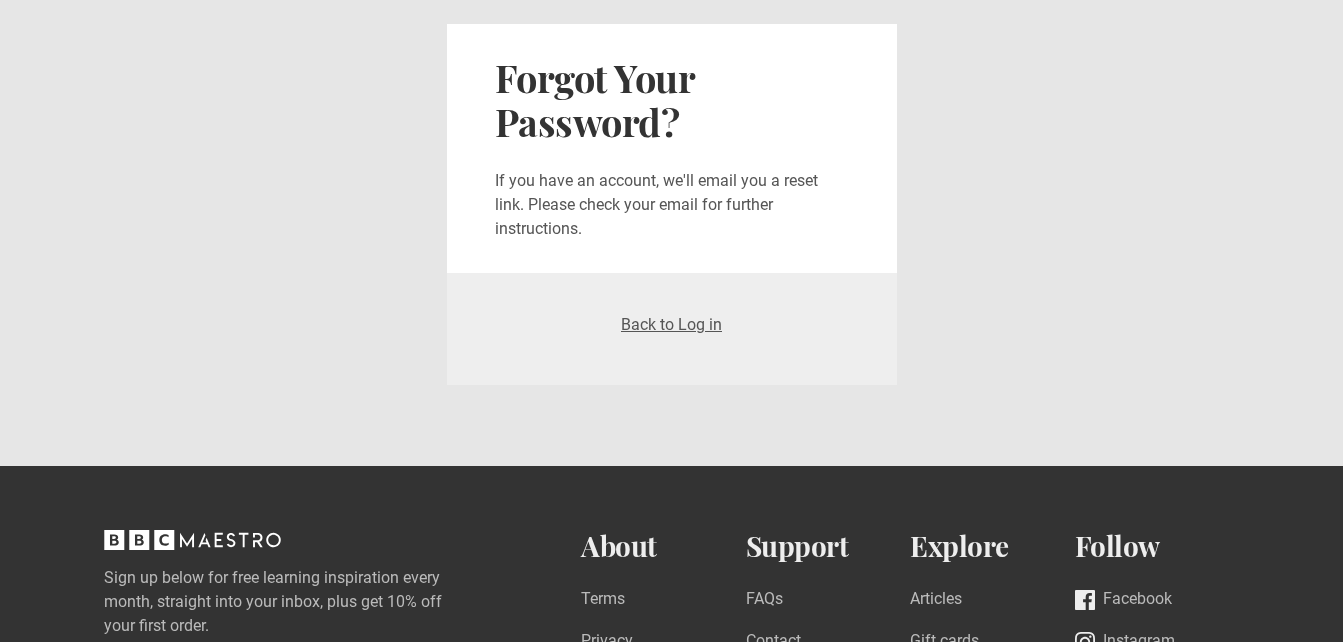 scroll, scrollTop: 0, scrollLeft: 0, axis: both 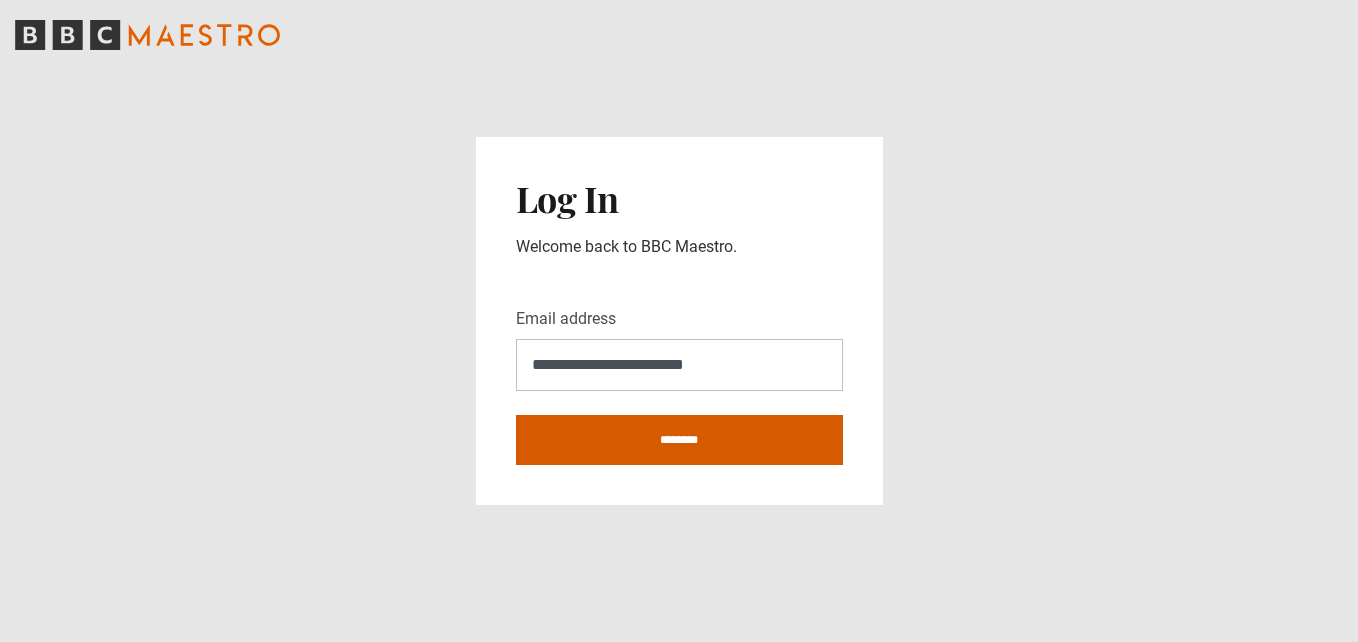 click on "********" at bounding box center (679, 440) 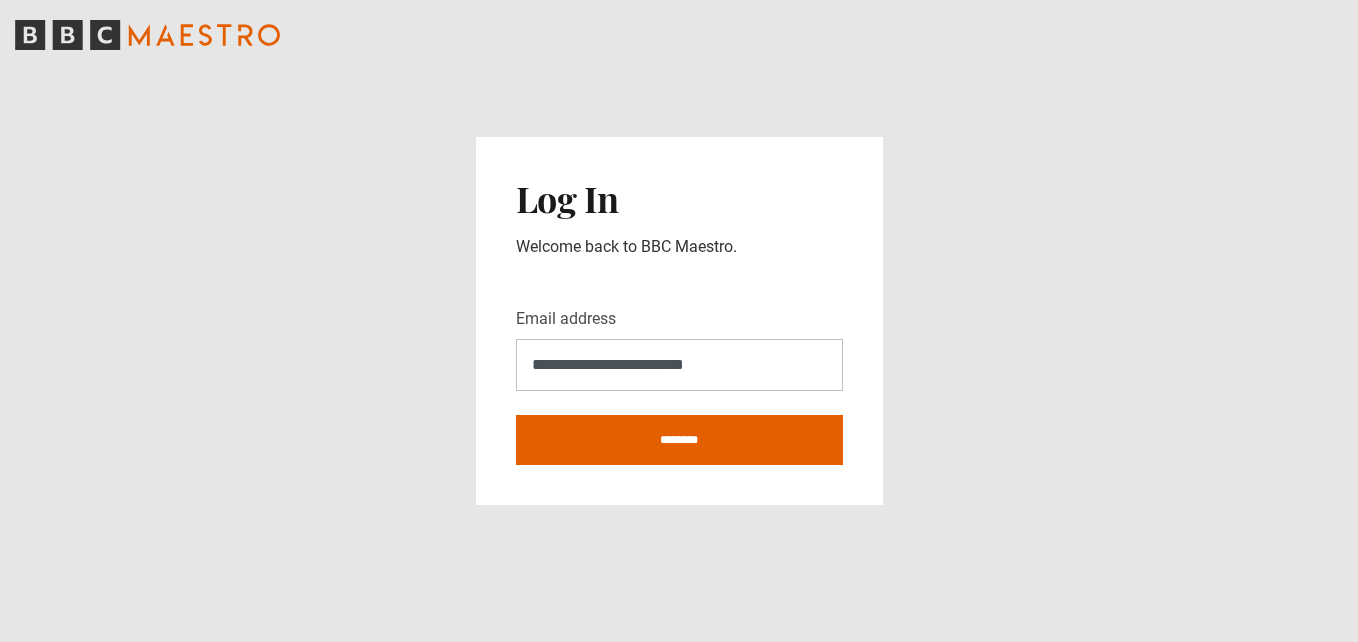 type on "**********" 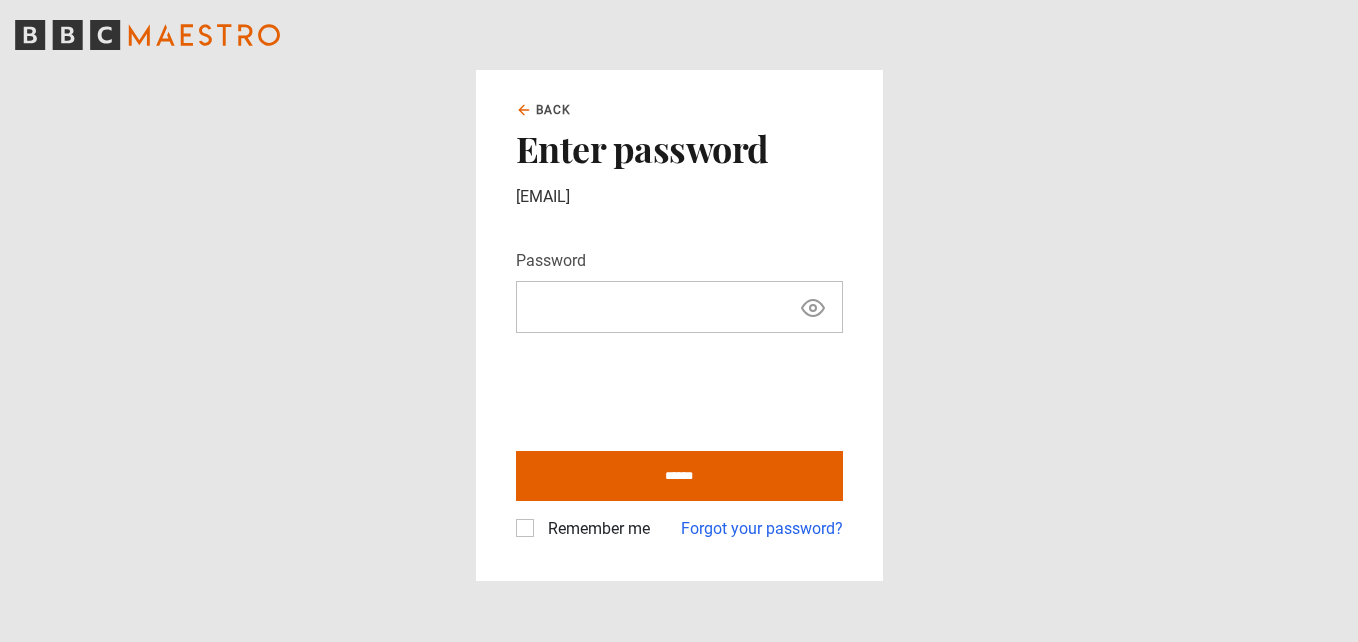 scroll, scrollTop: 0, scrollLeft: 0, axis: both 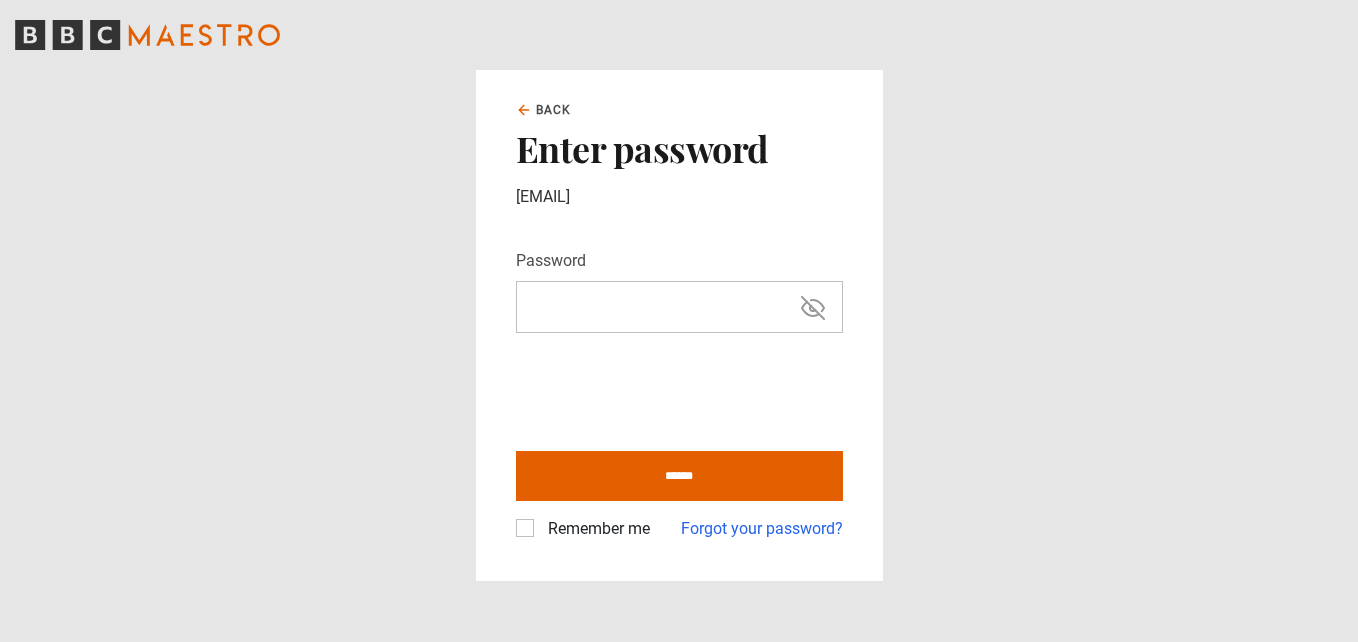 drag, startPoint x: 526, startPoint y: 530, endPoint x: 541, endPoint y: 523, distance: 16.552946 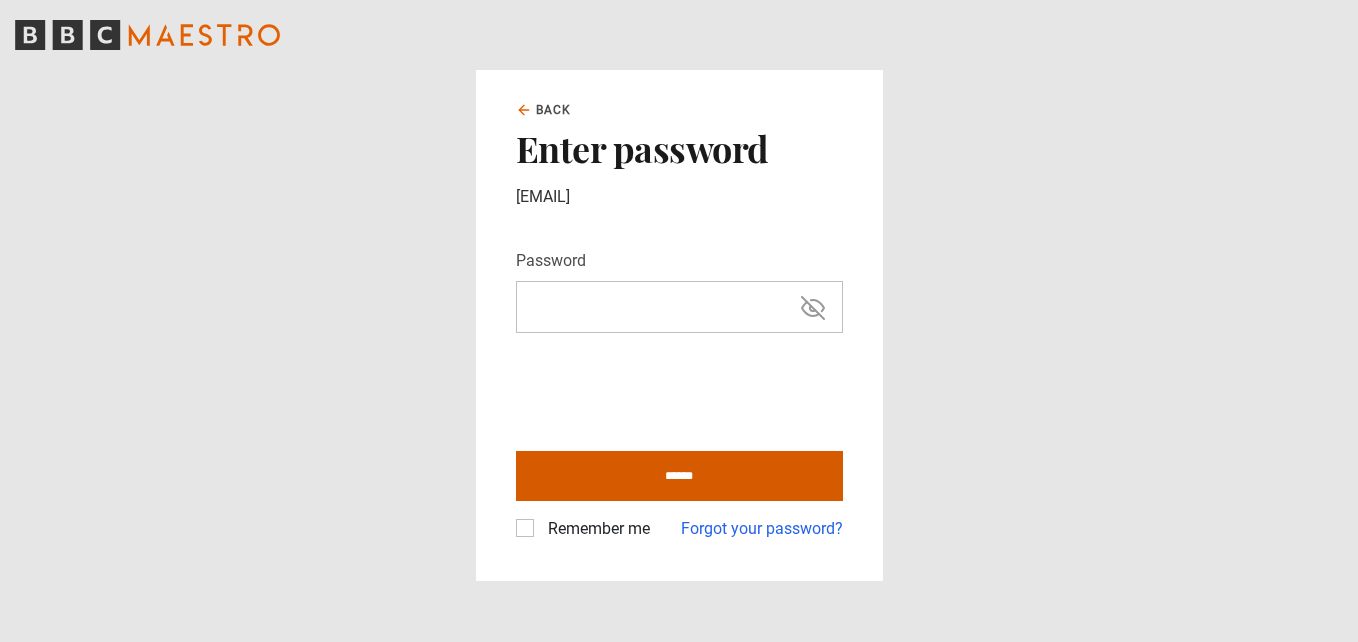 click on "******" at bounding box center [679, 476] 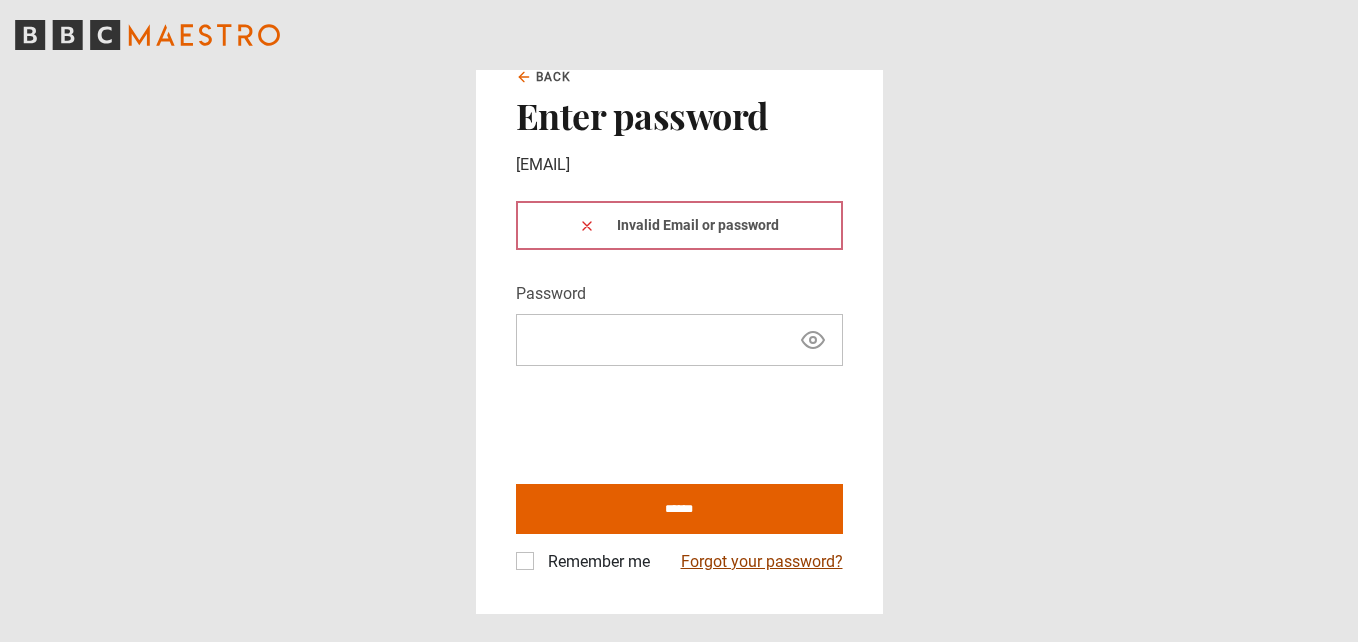 scroll, scrollTop: 0, scrollLeft: 0, axis: both 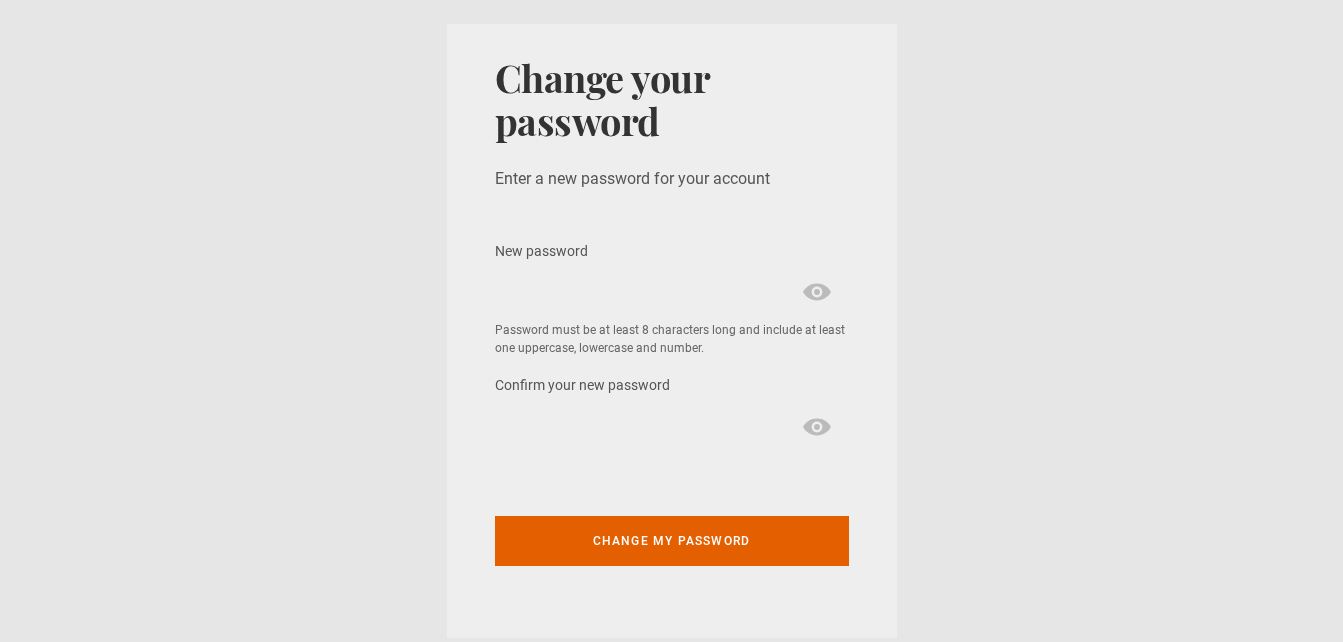click on "Change your password
Enter a new password for your account
New password  * Password must be at least 8 characters long and include at least one uppercase, lowercase and number.
Confirm your new password  *
Change my password" at bounding box center [671, 331] 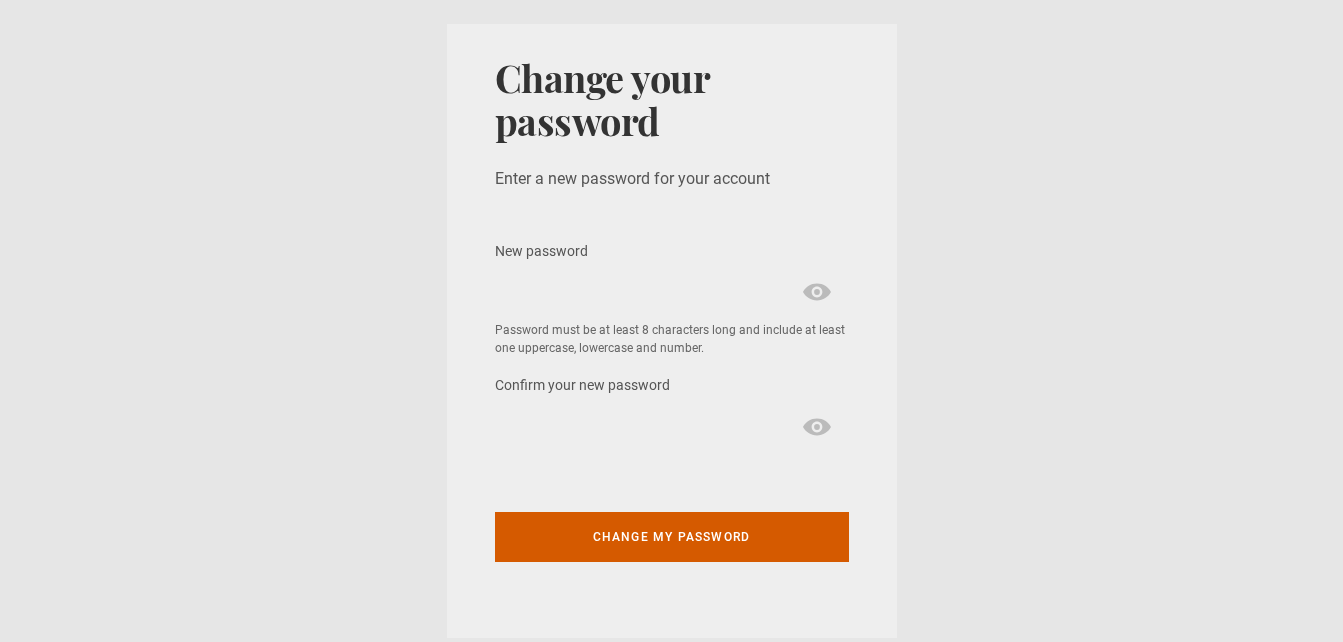 click on "Change my password" at bounding box center [672, 537] 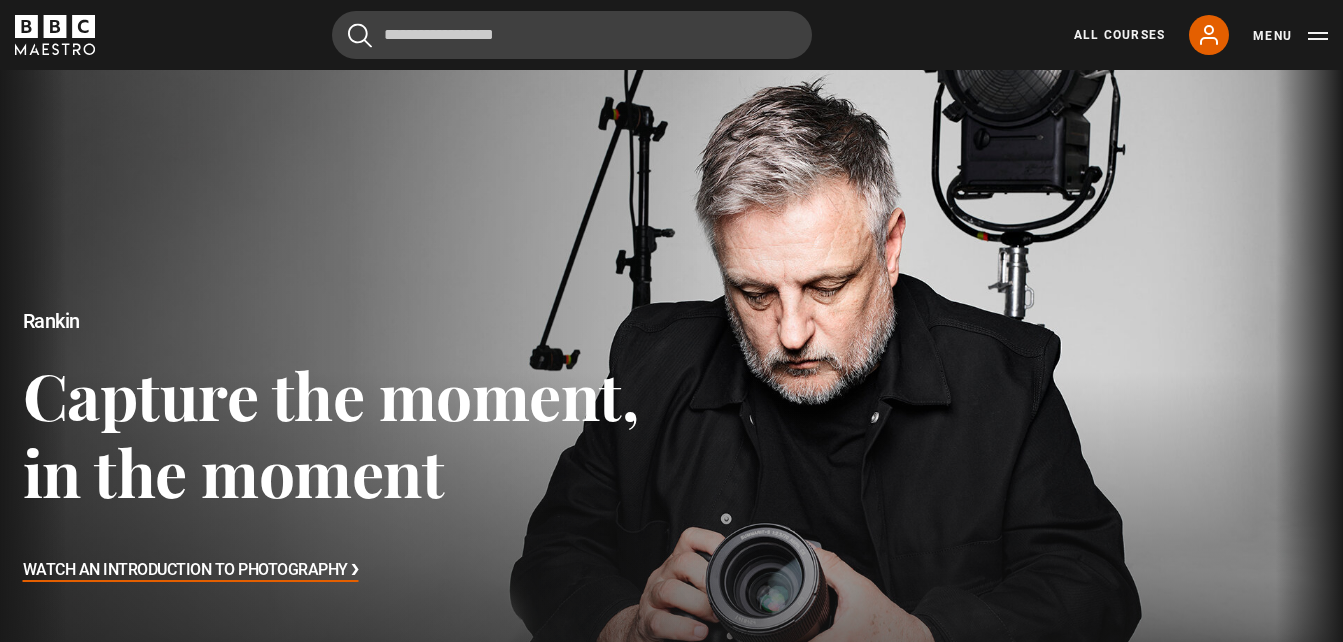 scroll, scrollTop: 0, scrollLeft: 0, axis: both 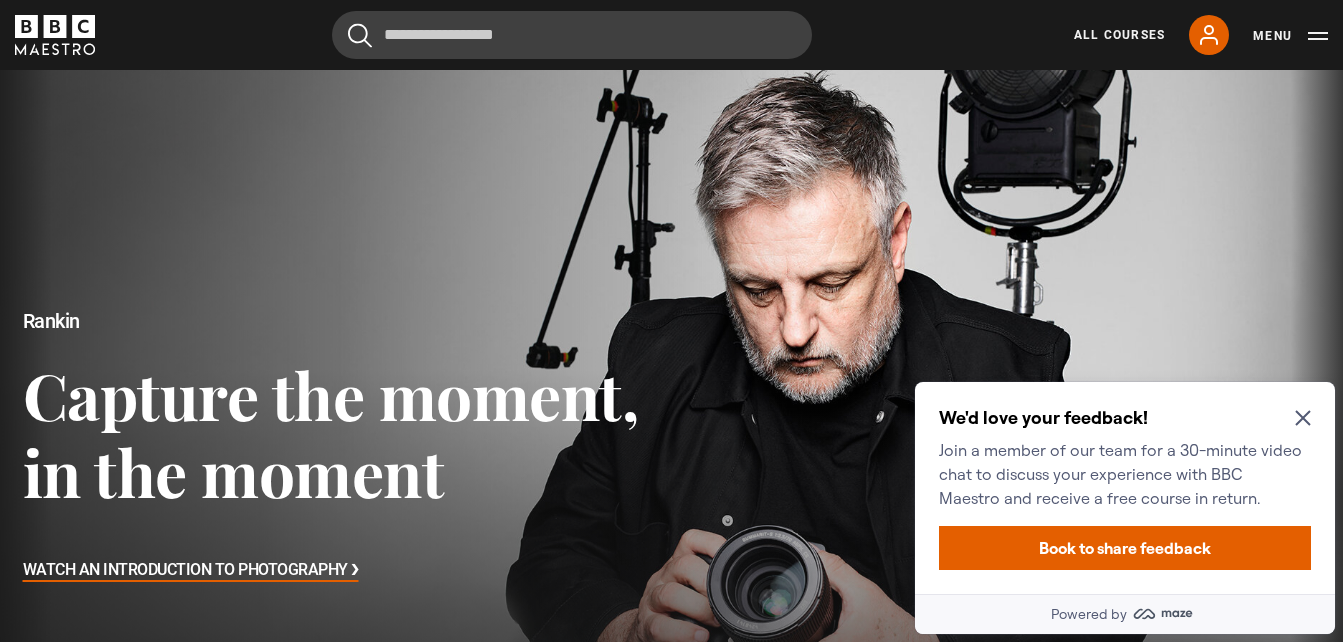 click at bounding box center [671, 448] 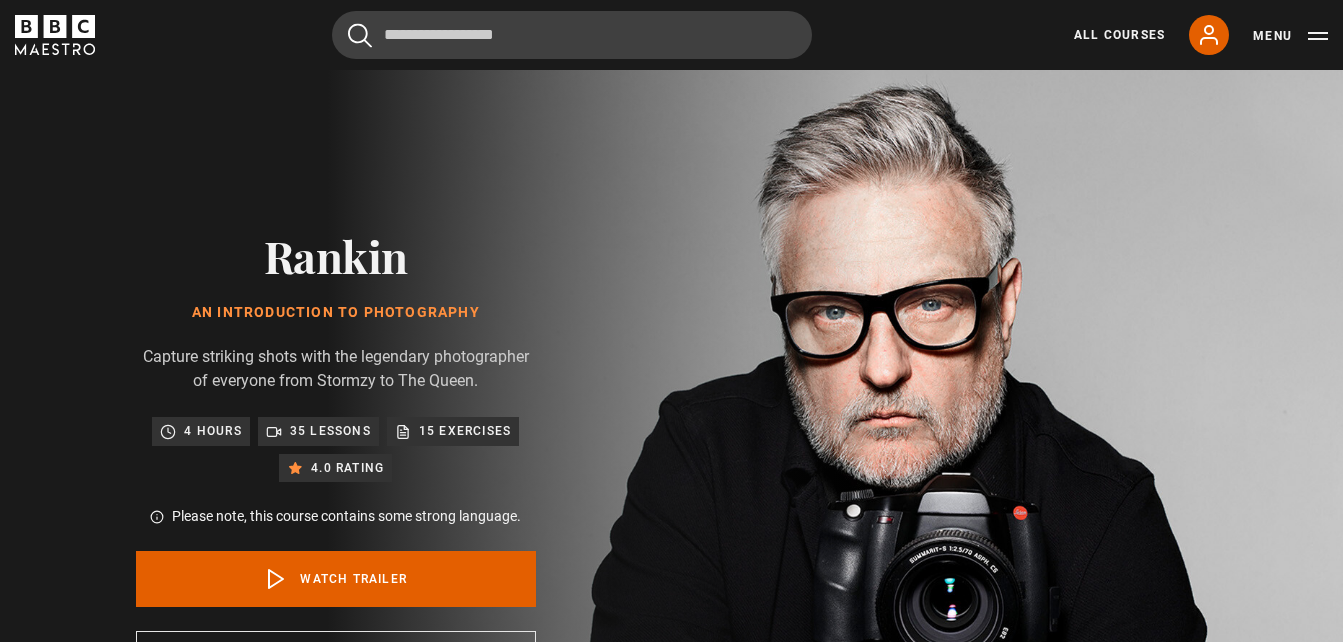 scroll, scrollTop: 0, scrollLeft: 0, axis: both 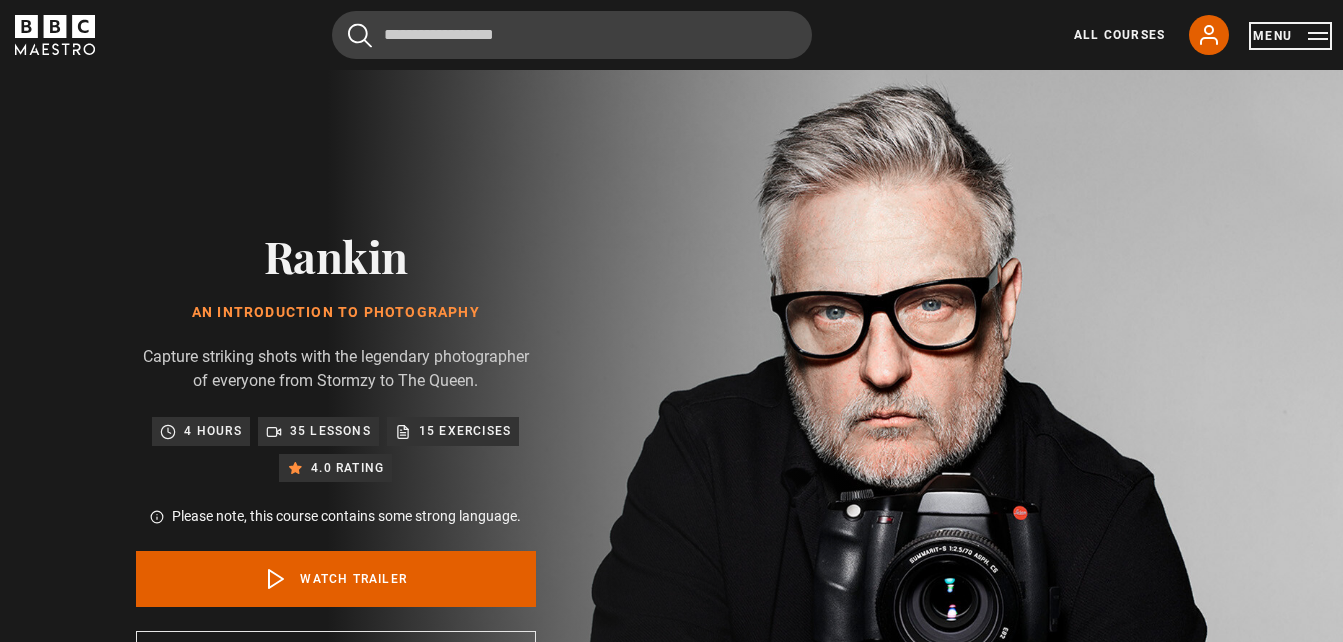 click on "Menu" at bounding box center (1290, 36) 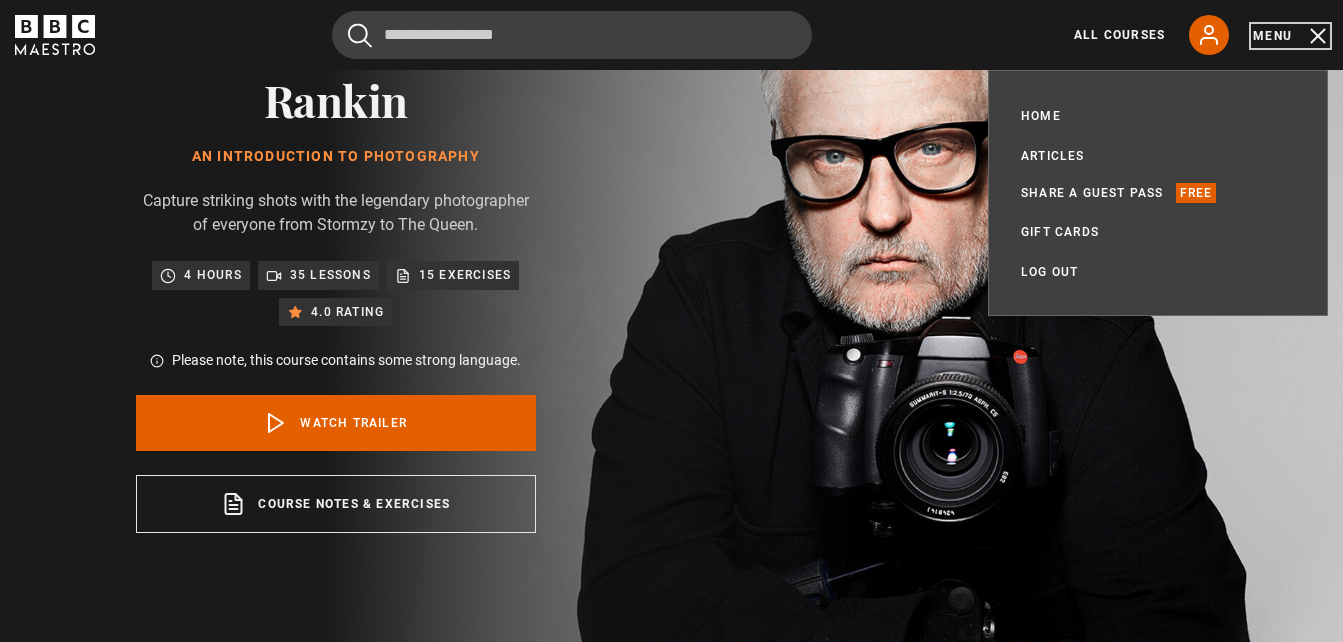 scroll, scrollTop: 200, scrollLeft: 0, axis: vertical 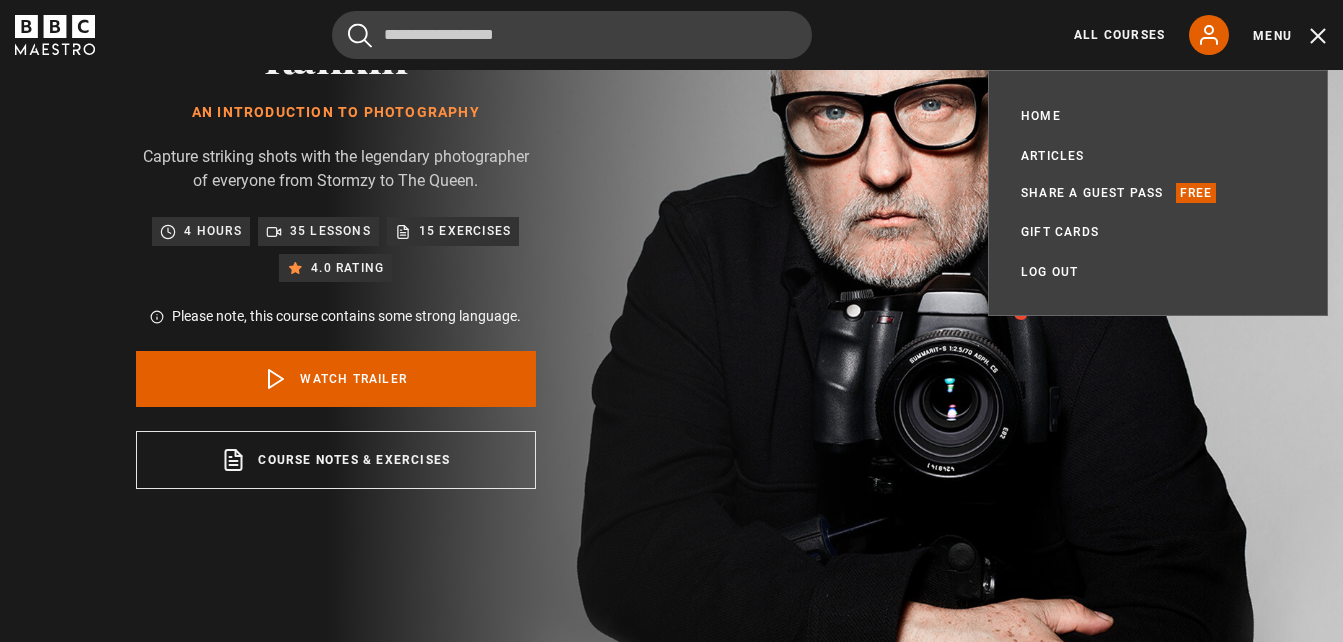 click on "Rankin
An Introduction to Photography
Capture striking shots with the legendary photographer of everyone from Stormzy to The Queen.
4 hours
35 lessons
15
exercises
4.0 rating
Please note, this course contains some strong language.
Watch Trailer
Course notes & exercises
opens in a new tab" at bounding box center [336, 259] 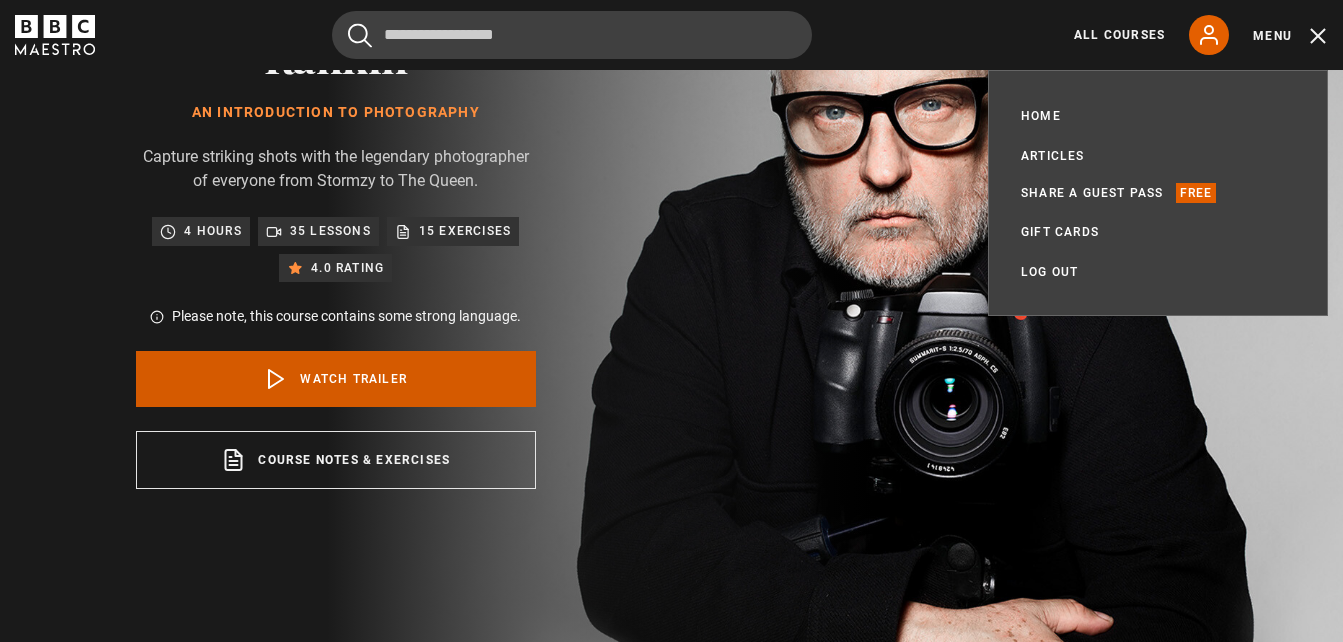 click on "Watch Trailer" at bounding box center (336, 379) 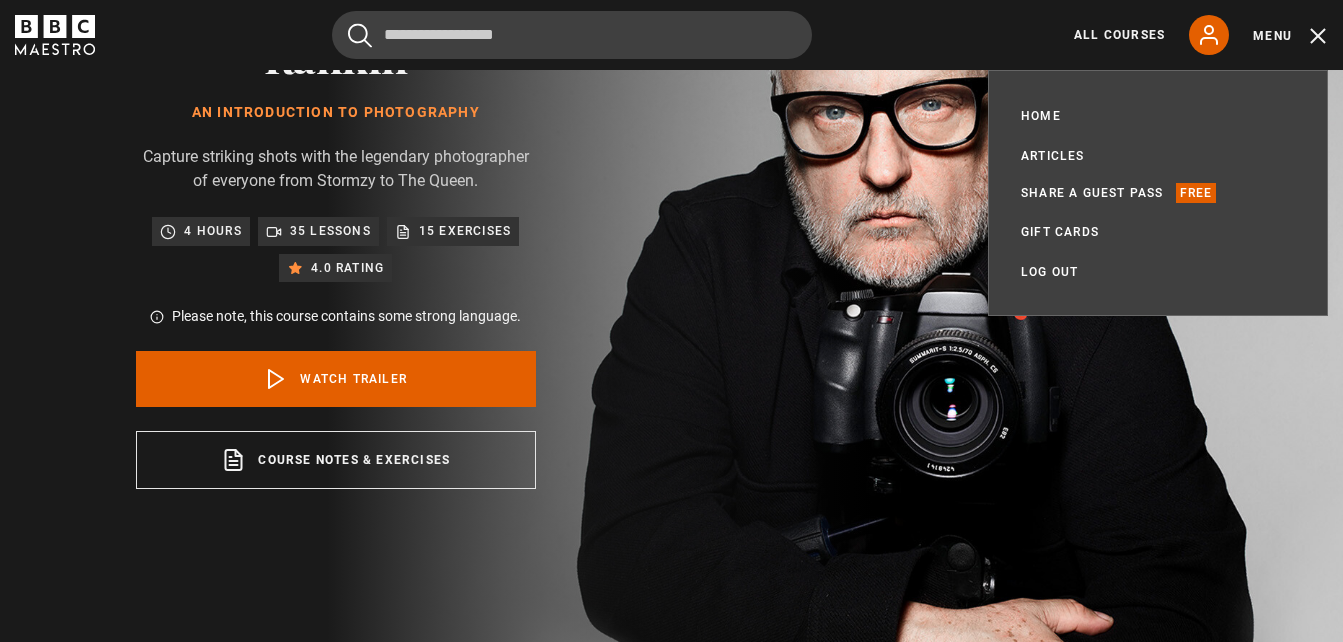 scroll, scrollTop: 849, scrollLeft: 0, axis: vertical 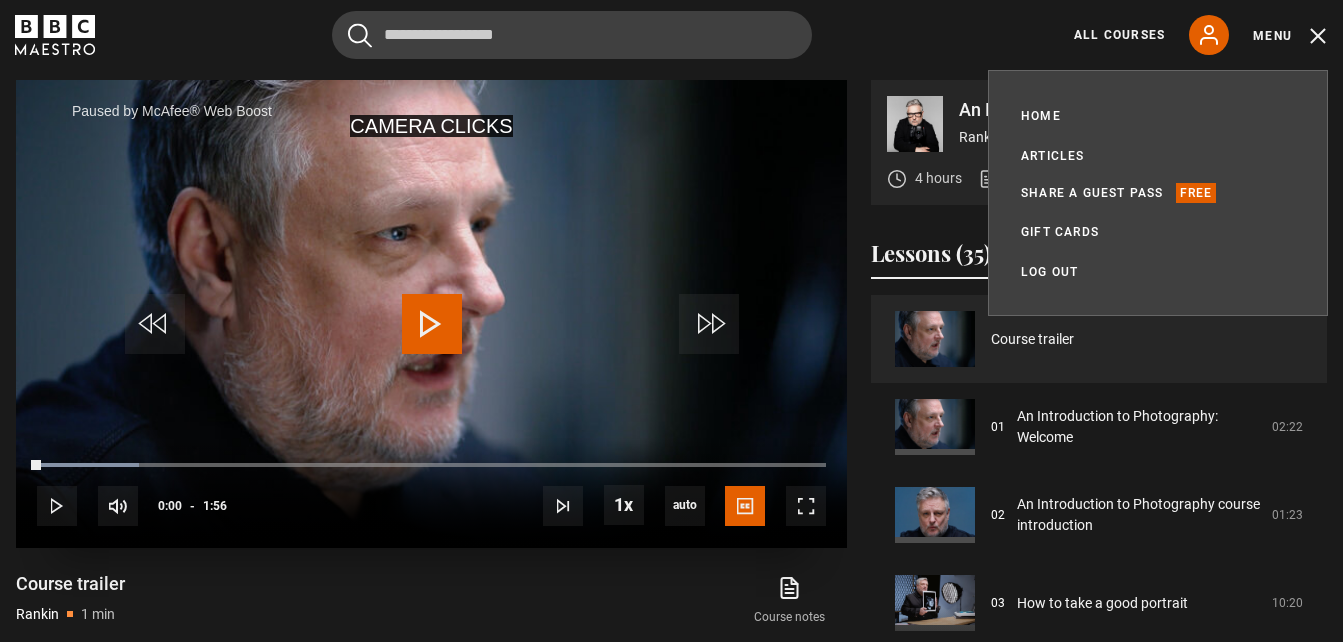 click at bounding box center [432, 324] 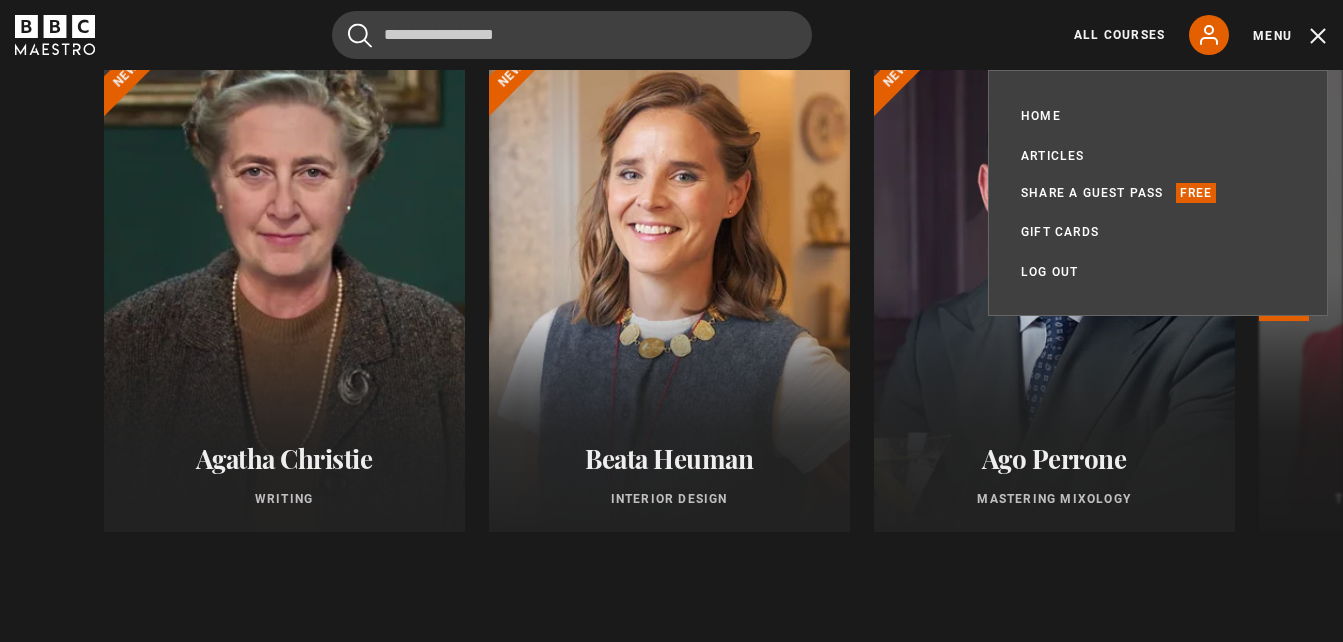 scroll, scrollTop: 1749, scrollLeft: 0, axis: vertical 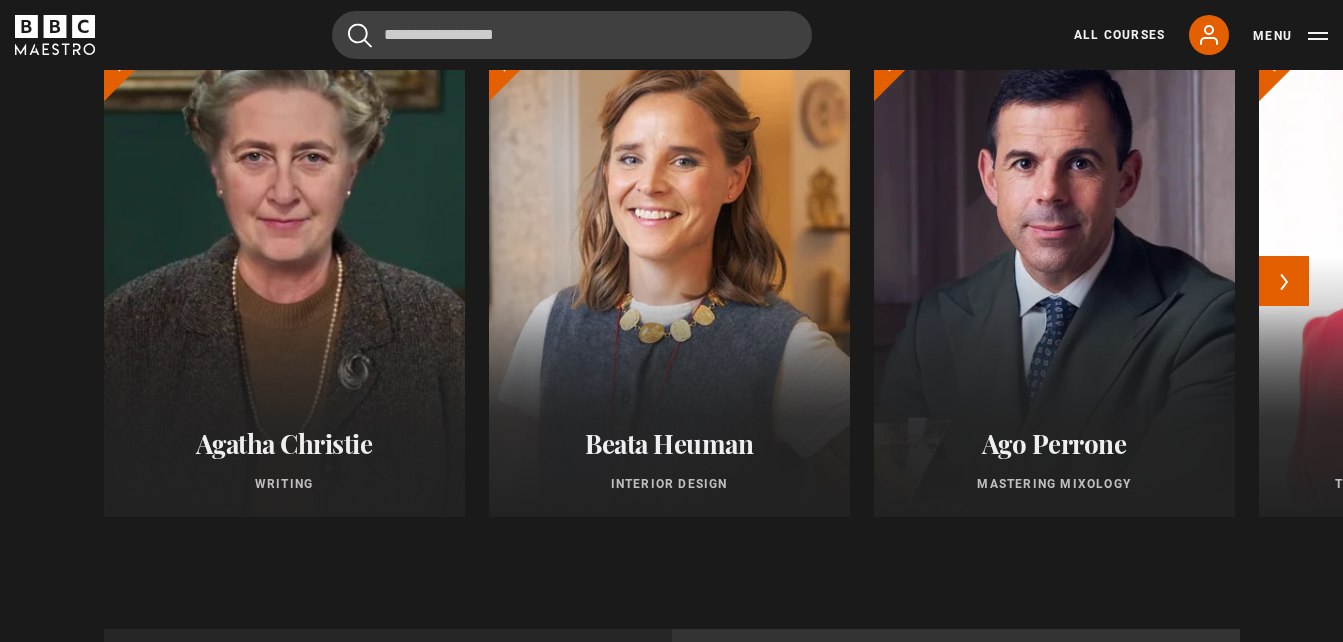 click at bounding box center [283, 277] 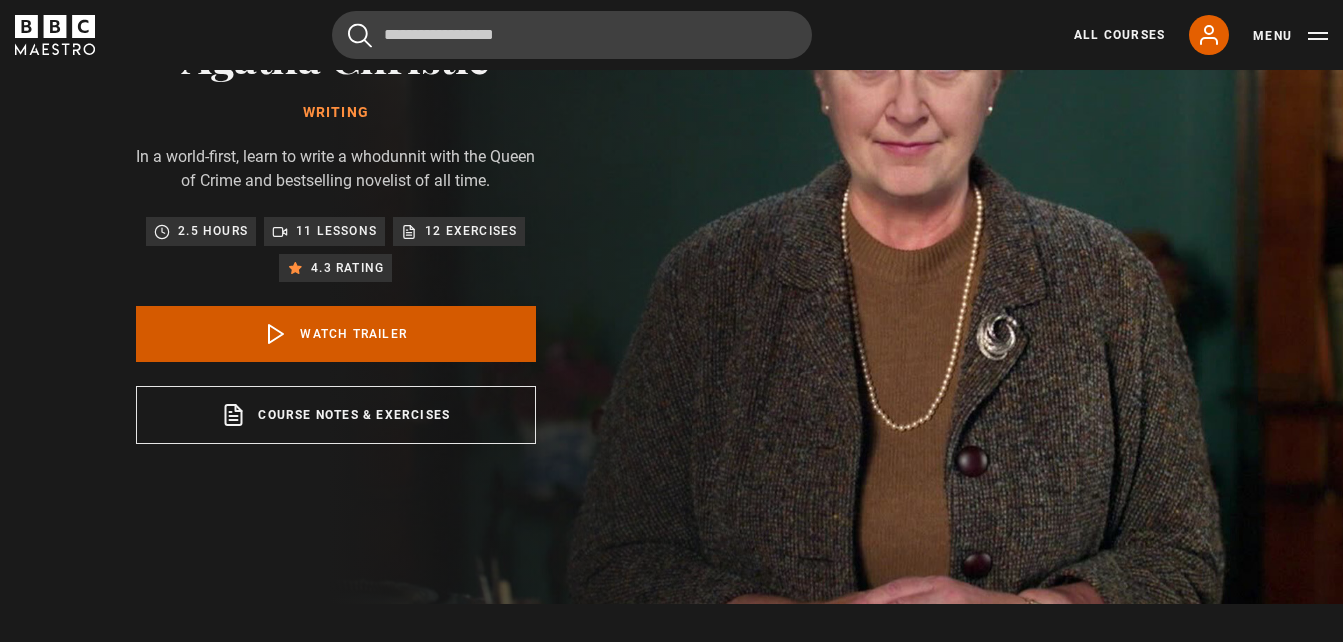scroll, scrollTop: 200, scrollLeft: 0, axis: vertical 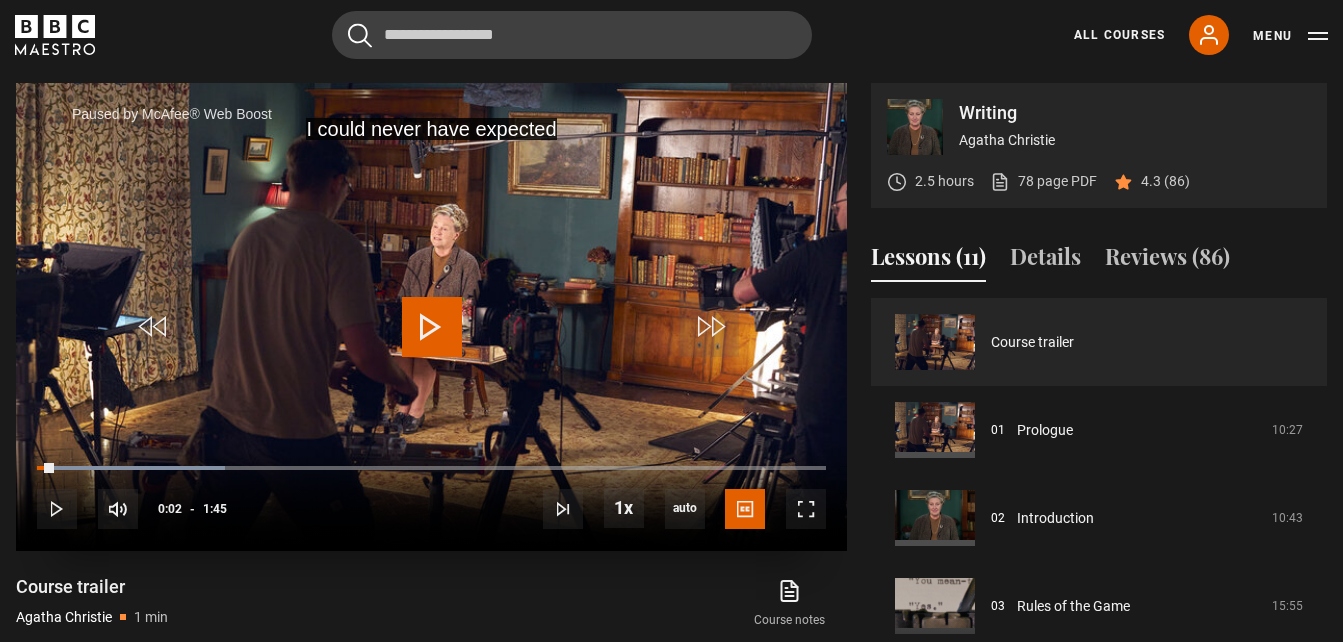 click at bounding box center (432, 327) 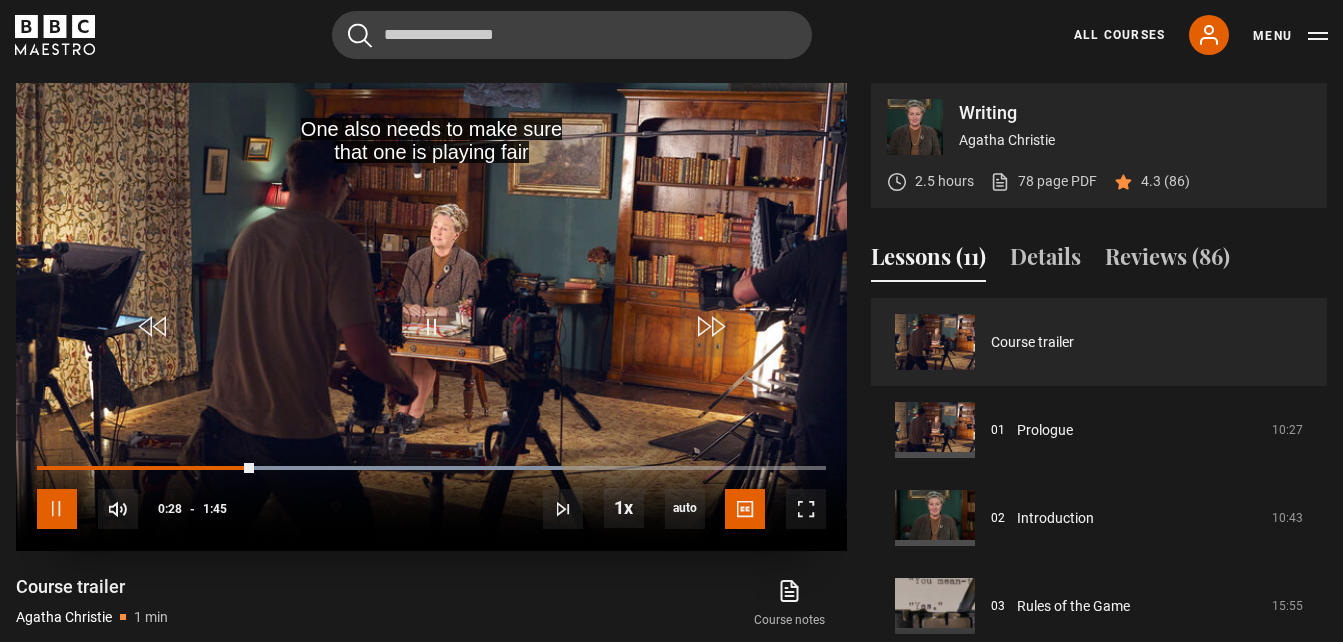 click at bounding box center [57, 509] 